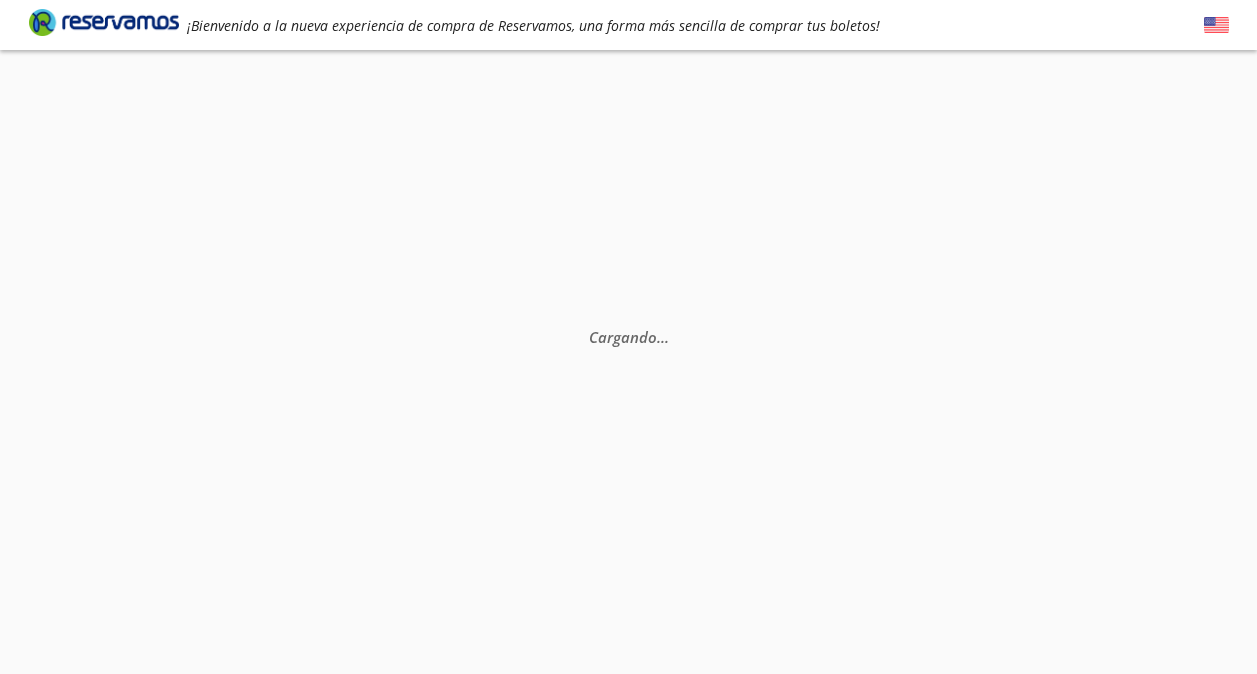 scroll, scrollTop: 0, scrollLeft: 0, axis: both 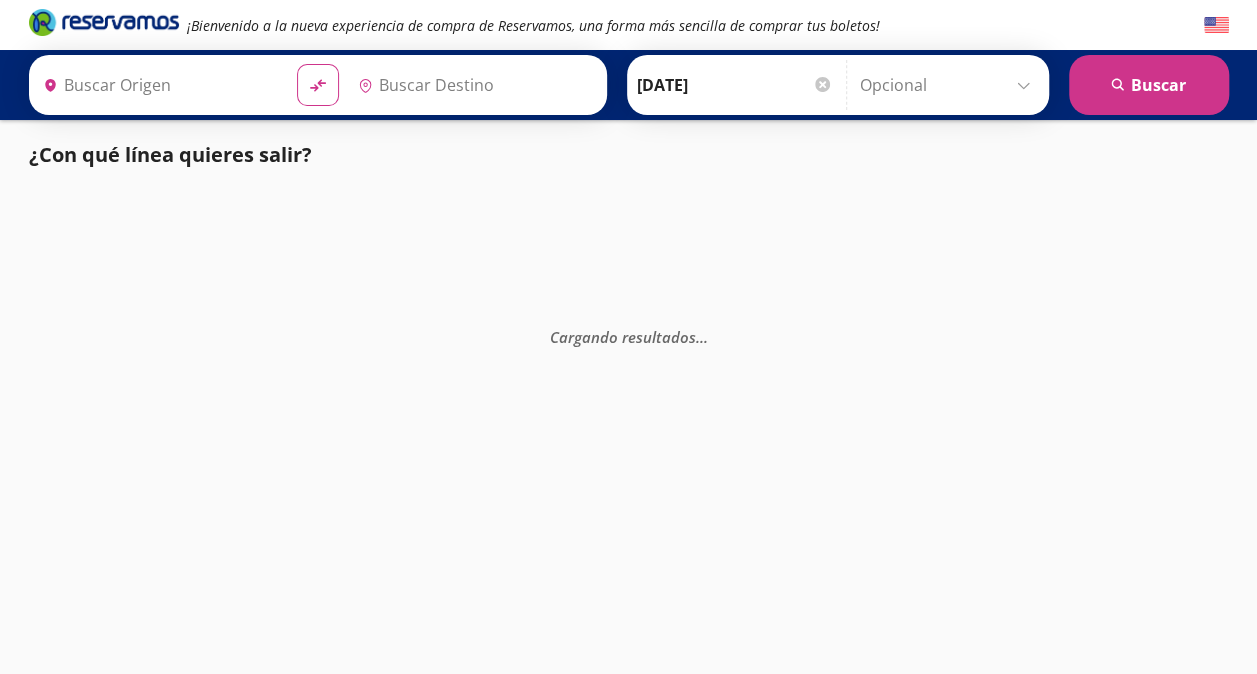 type on "Santiago de Querétaro, [GEOGRAPHIC_DATA]" 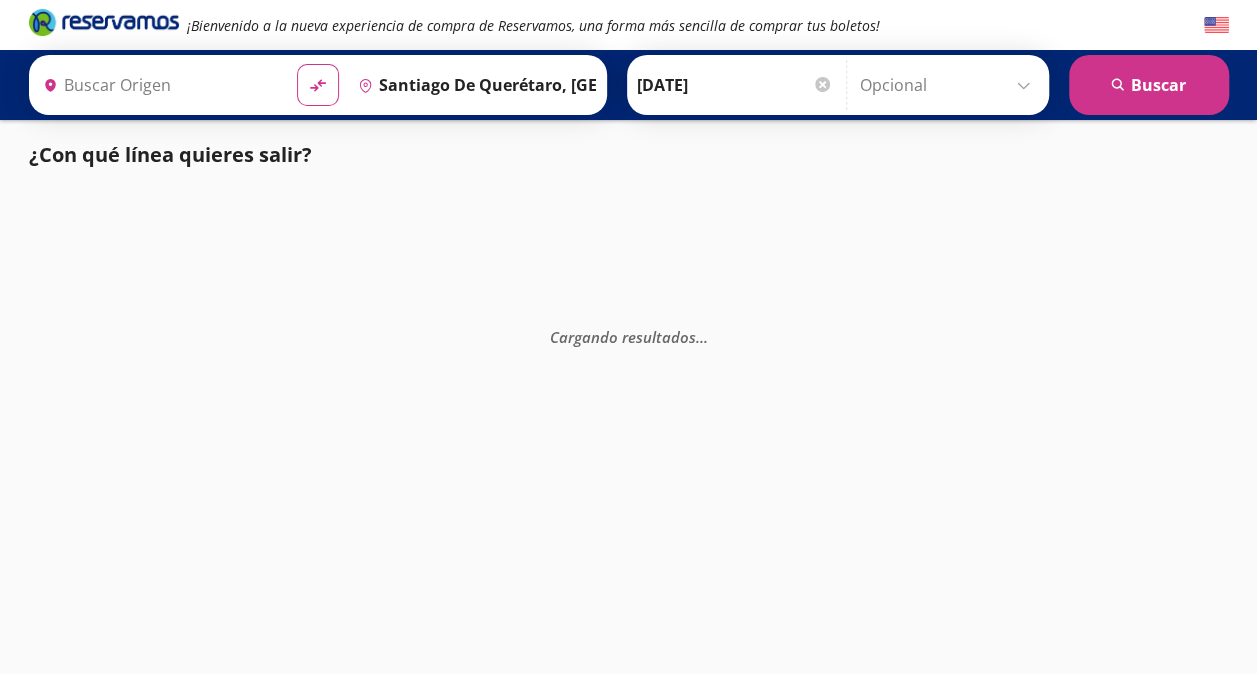 type on "[GEOGRAPHIC_DATA], [GEOGRAPHIC_DATA]" 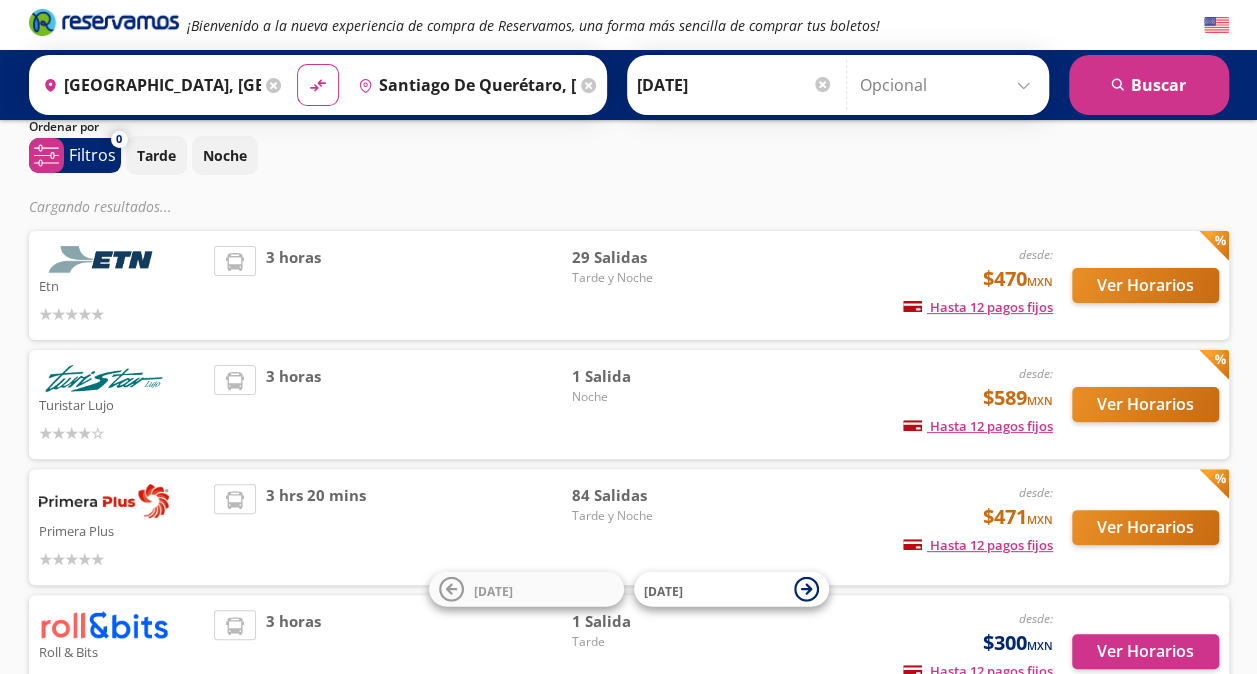 scroll, scrollTop: 67, scrollLeft: 0, axis: vertical 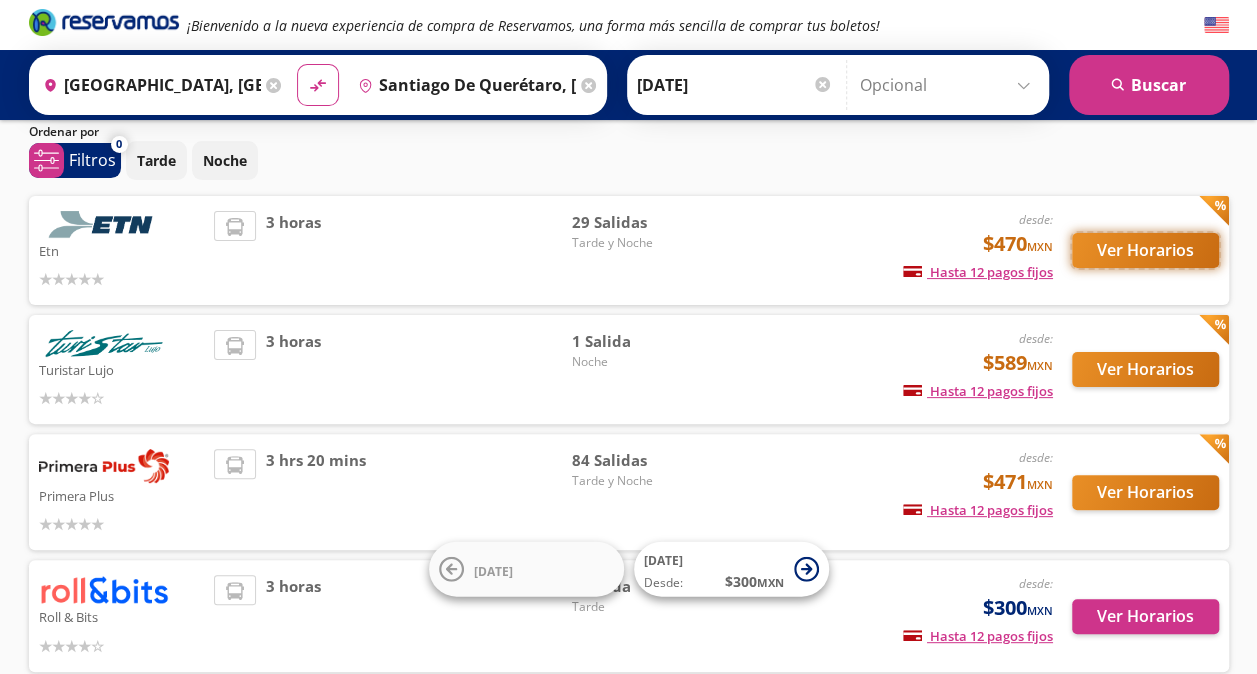 click on "Ver Horarios" at bounding box center (1145, 250) 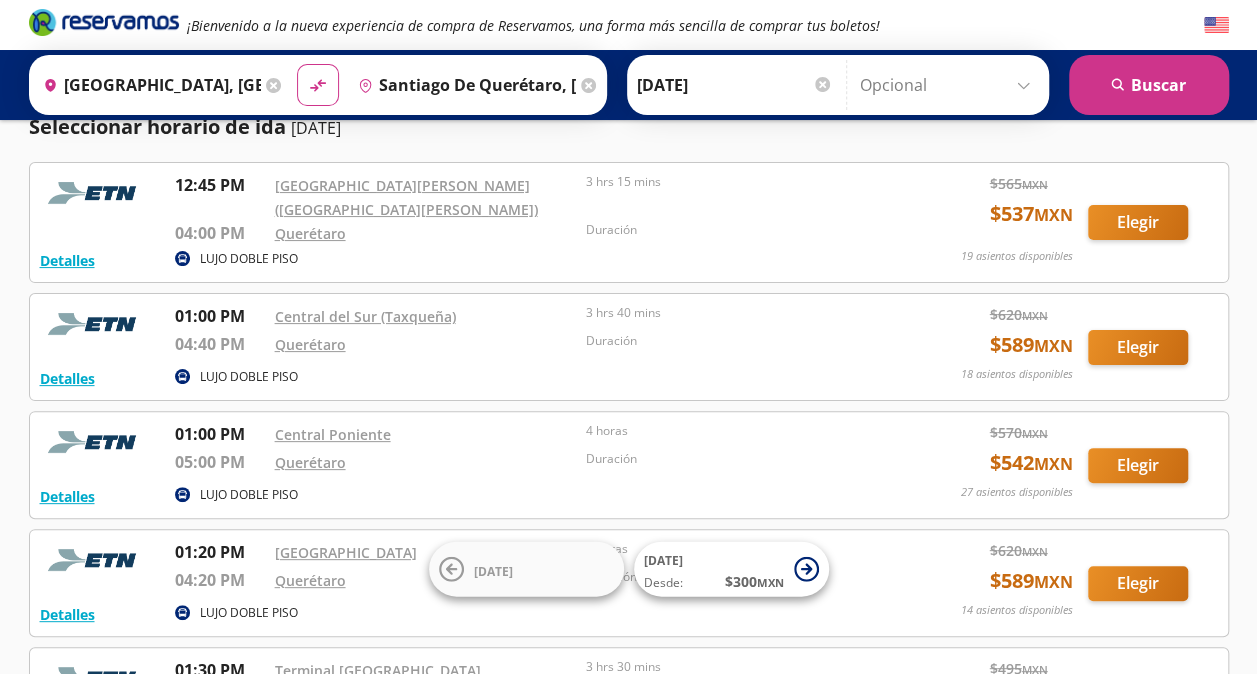 scroll, scrollTop: 0, scrollLeft: 0, axis: both 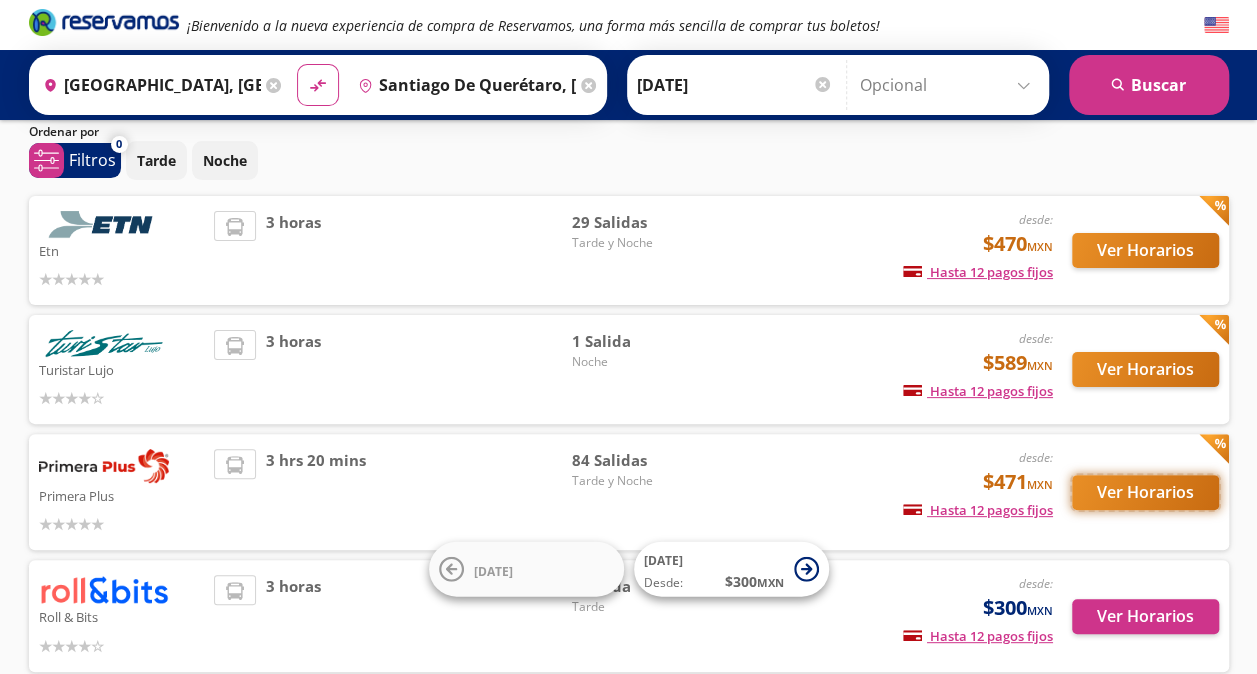 click on "Ver Horarios" at bounding box center (1145, 492) 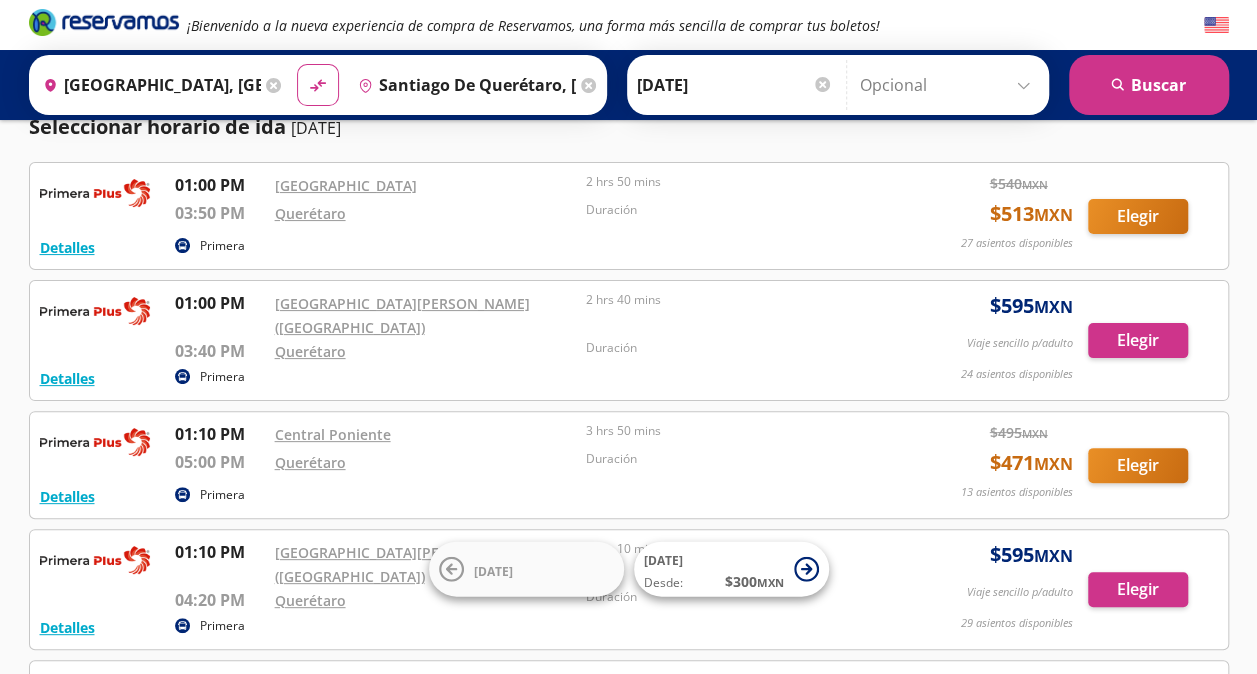 scroll, scrollTop: 0, scrollLeft: 0, axis: both 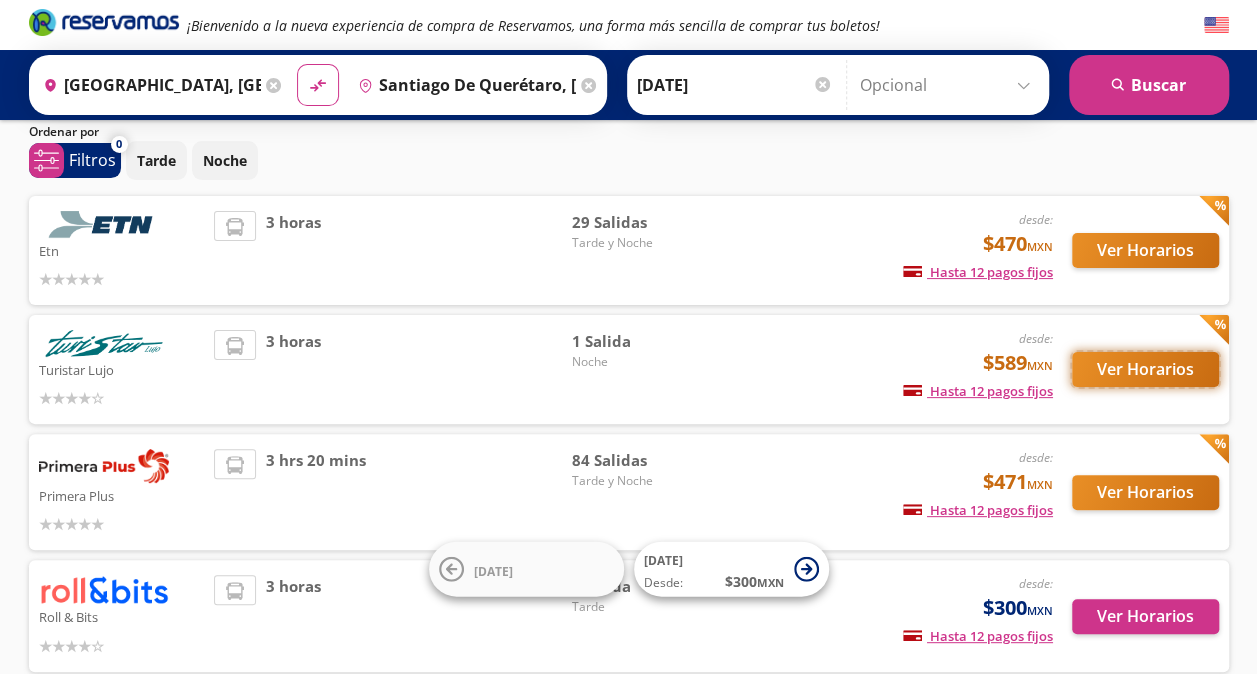 click on "Ver Horarios" at bounding box center (1145, 369) 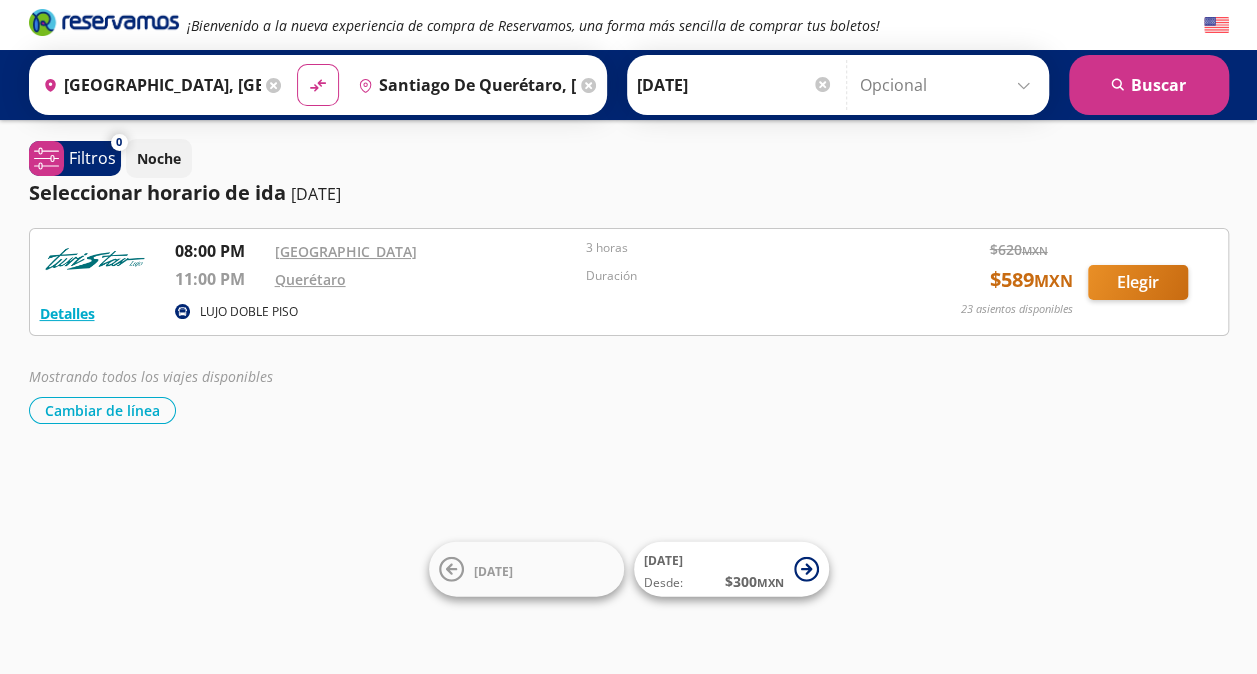scroll, scrollTop: 0, scrollLeft: 0, axis: both 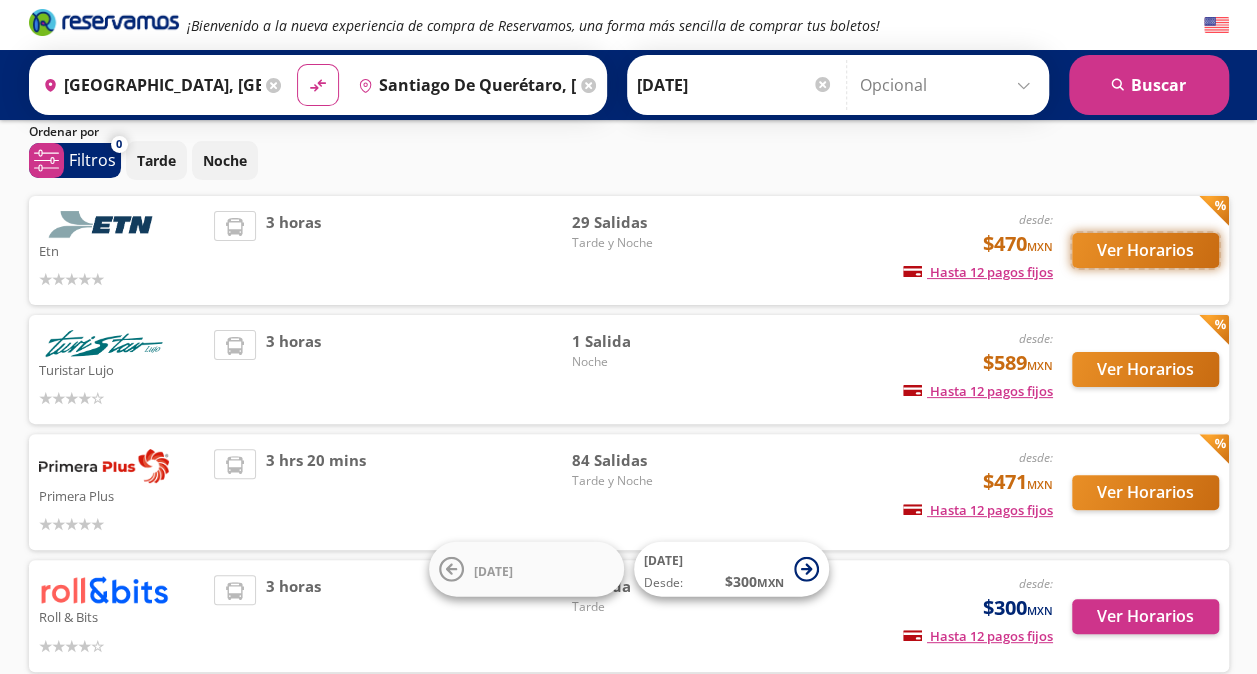 click on "Ver Horarios" at bounding box center (1145, 250) 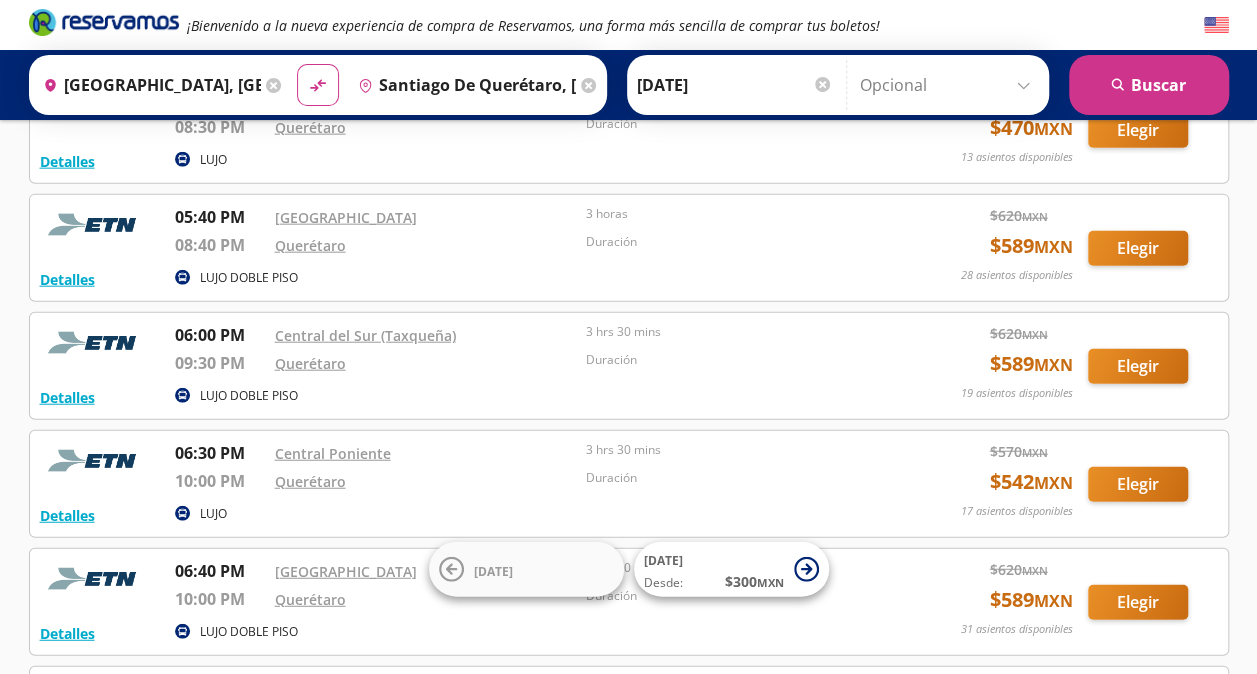 scroll, scrollTop: 2319, scrollLeft: 0, axis: vertical 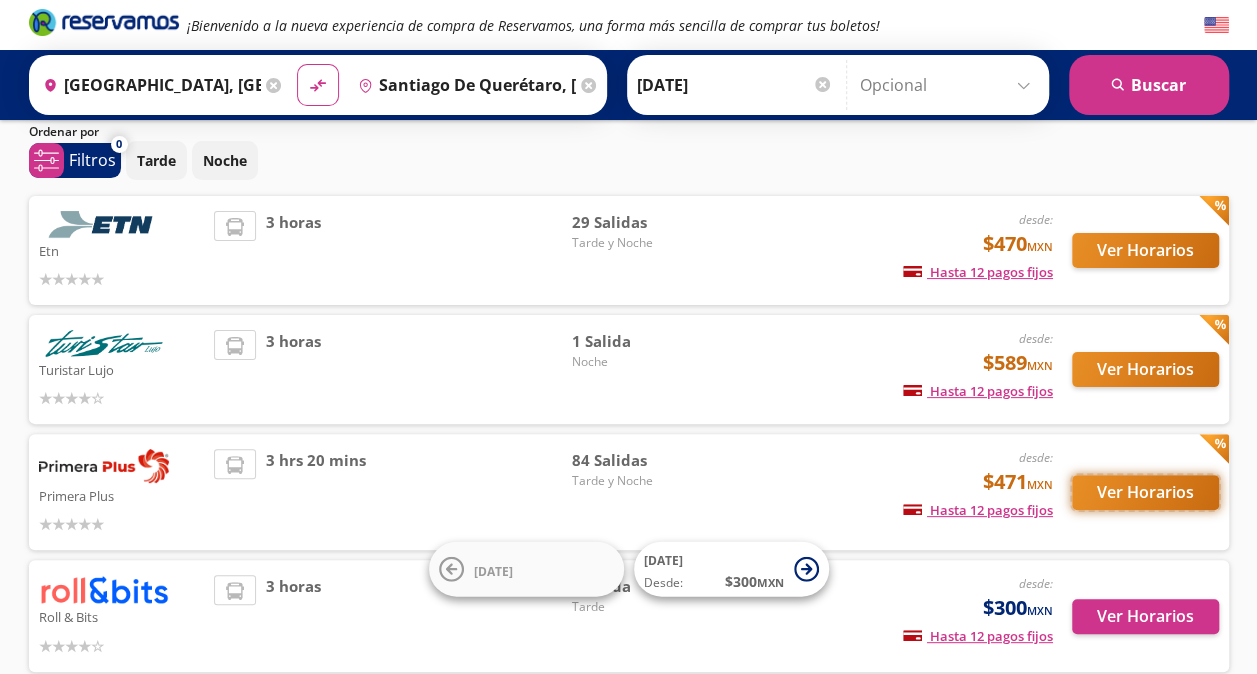 click on "Ver Horarios" at bounding box center (1145, 492) 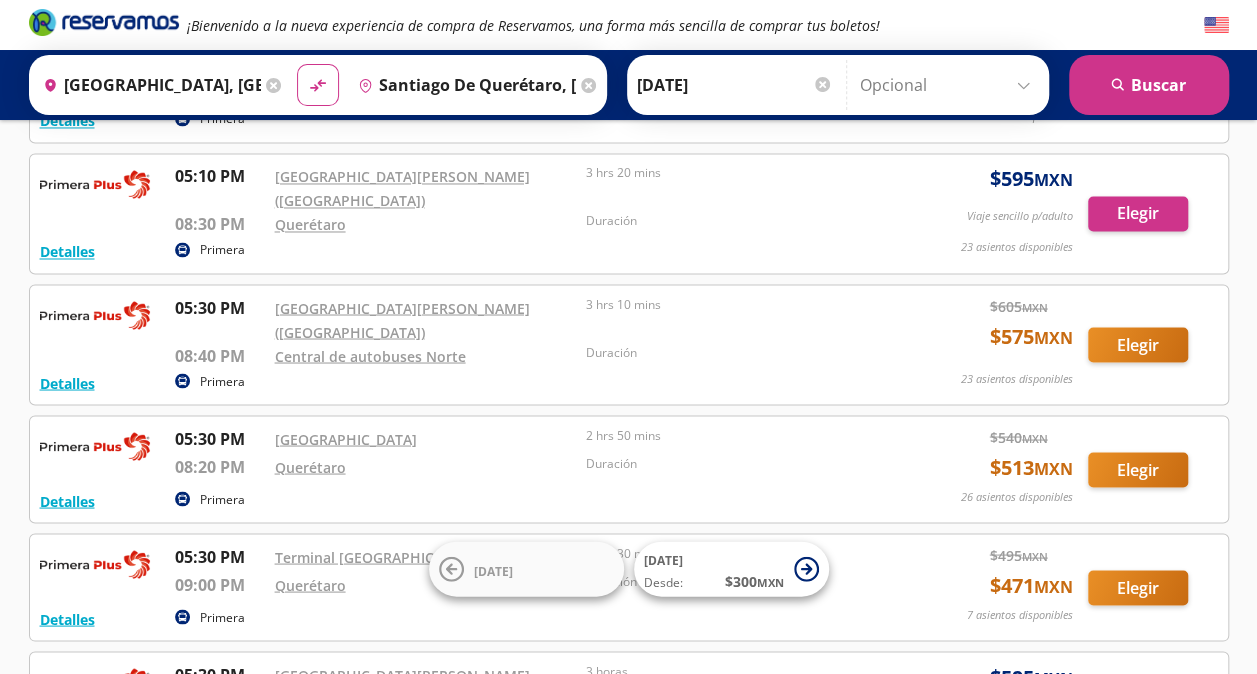 scroll, scrollTop: 5429, scrollLeft: 0, axis: vertical 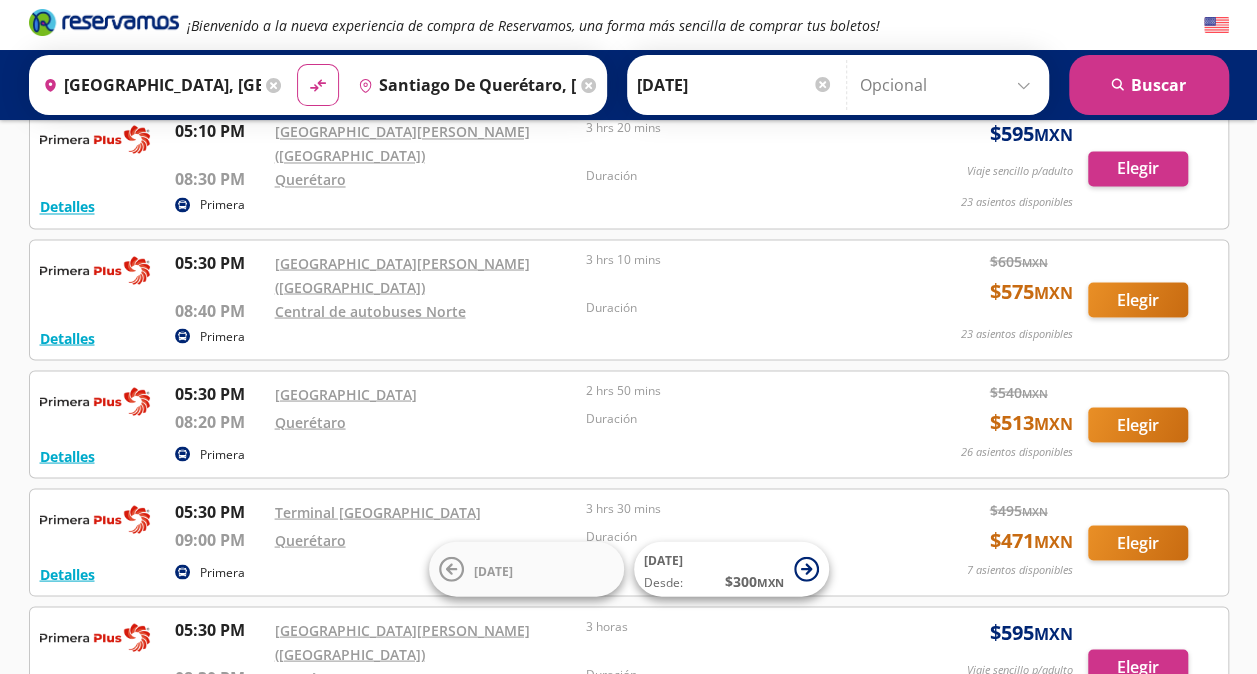 click on "Elegir" at bounding box center (1138, 1040) 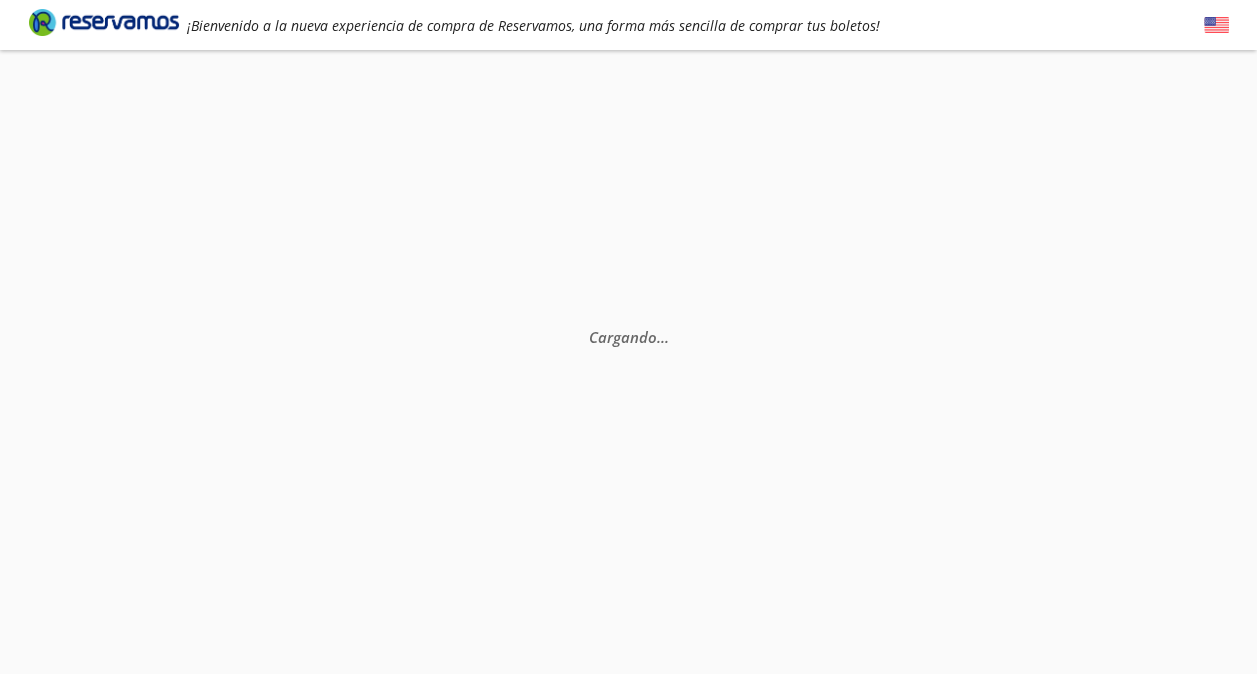 scroll, scrollTop: 0, scrollLeft: 0, axis: both 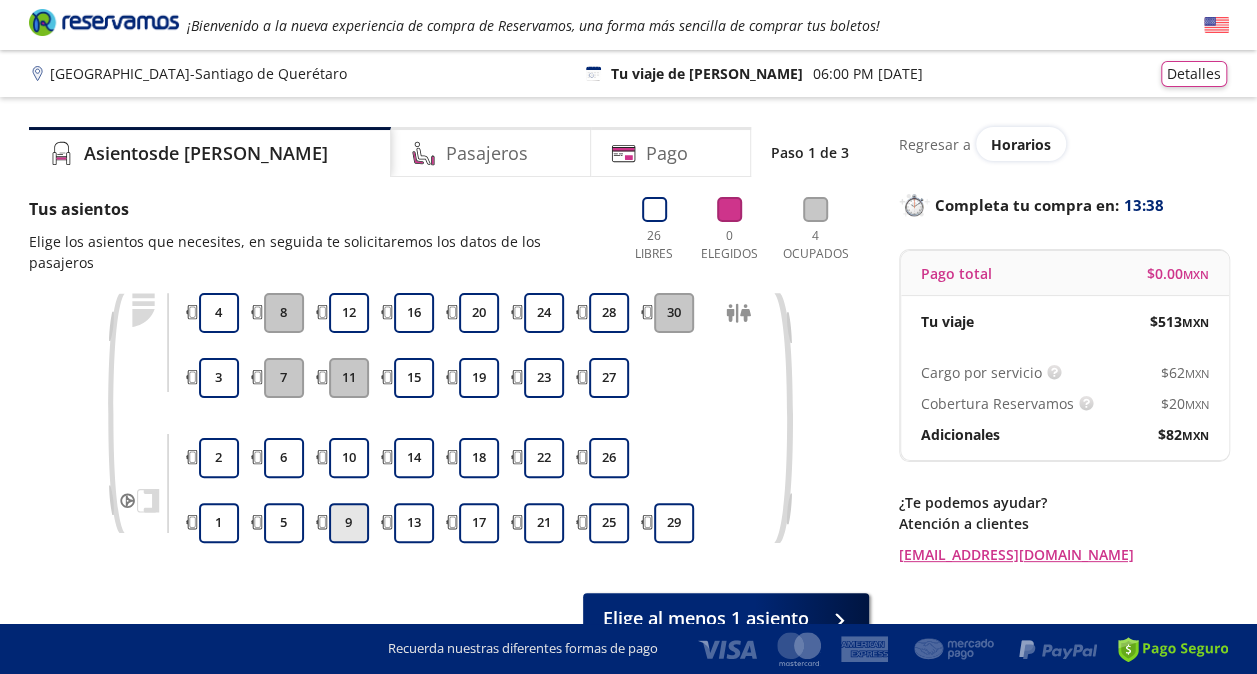 click on "9" at bounding box center [349, 523] 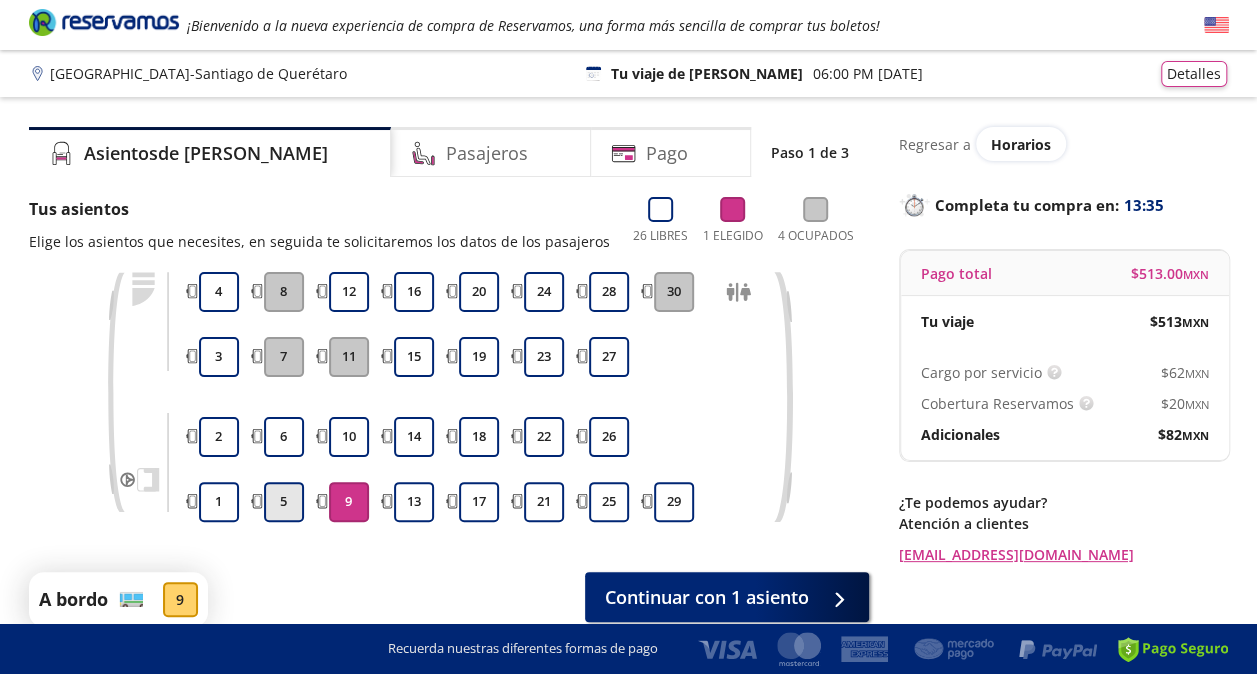 click on "5" at bounding box center [284, 502] 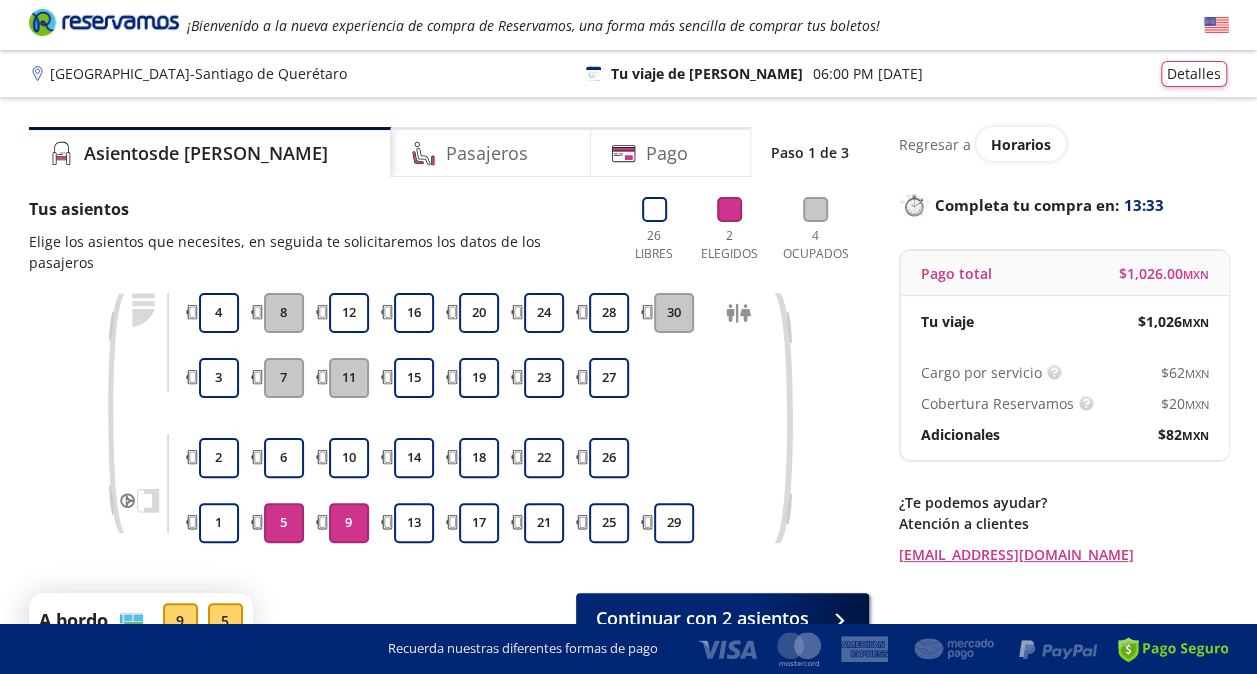click on "9" at bounding box center (349, 523) 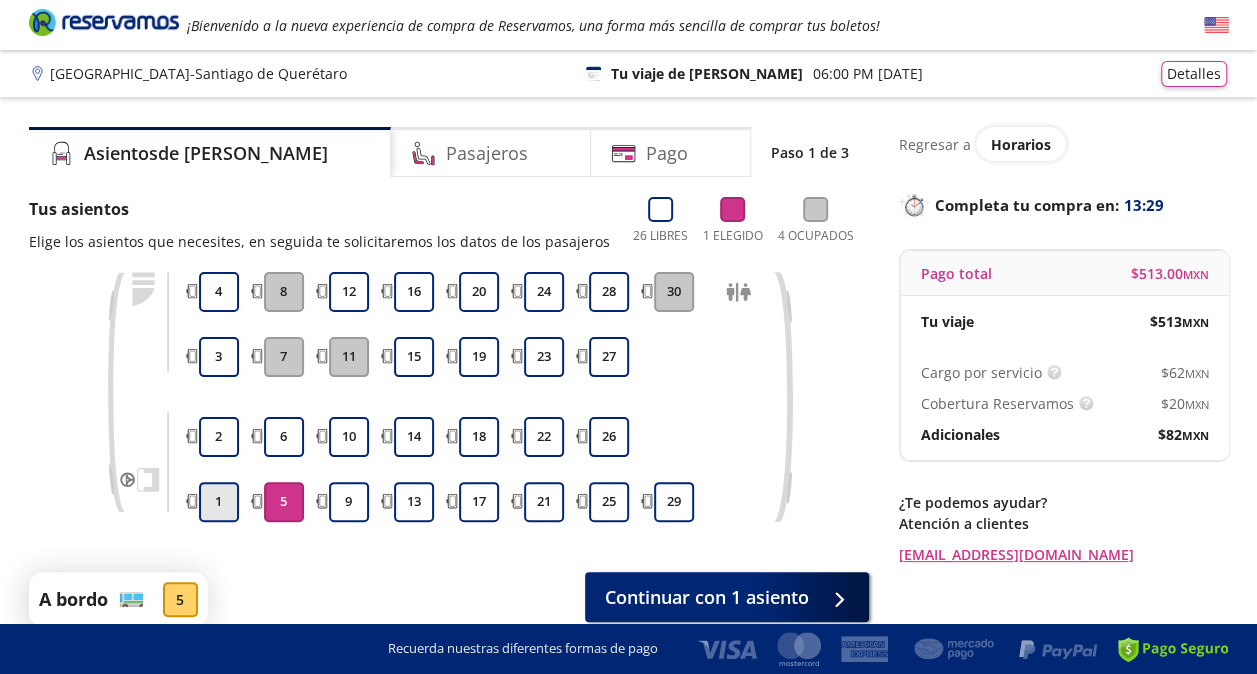 click on "1" at bounding box center (219, 502) 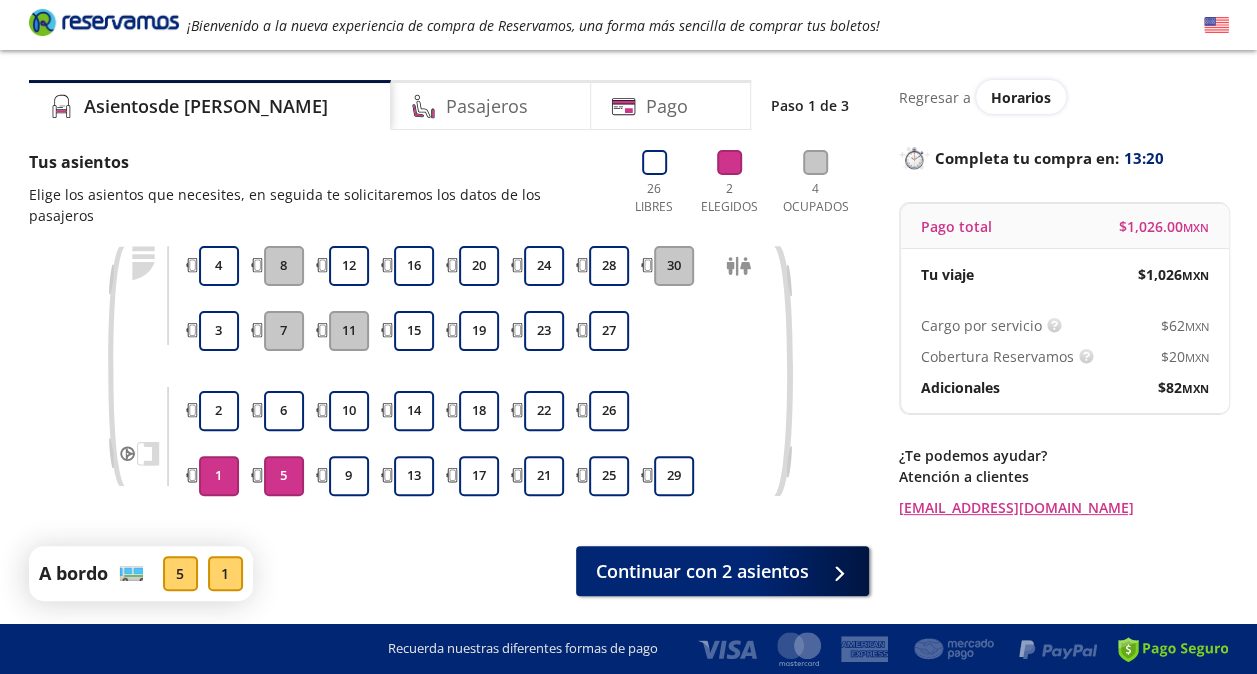 scroll, scrollTop: 0, scrollLeft: 0, axis: both 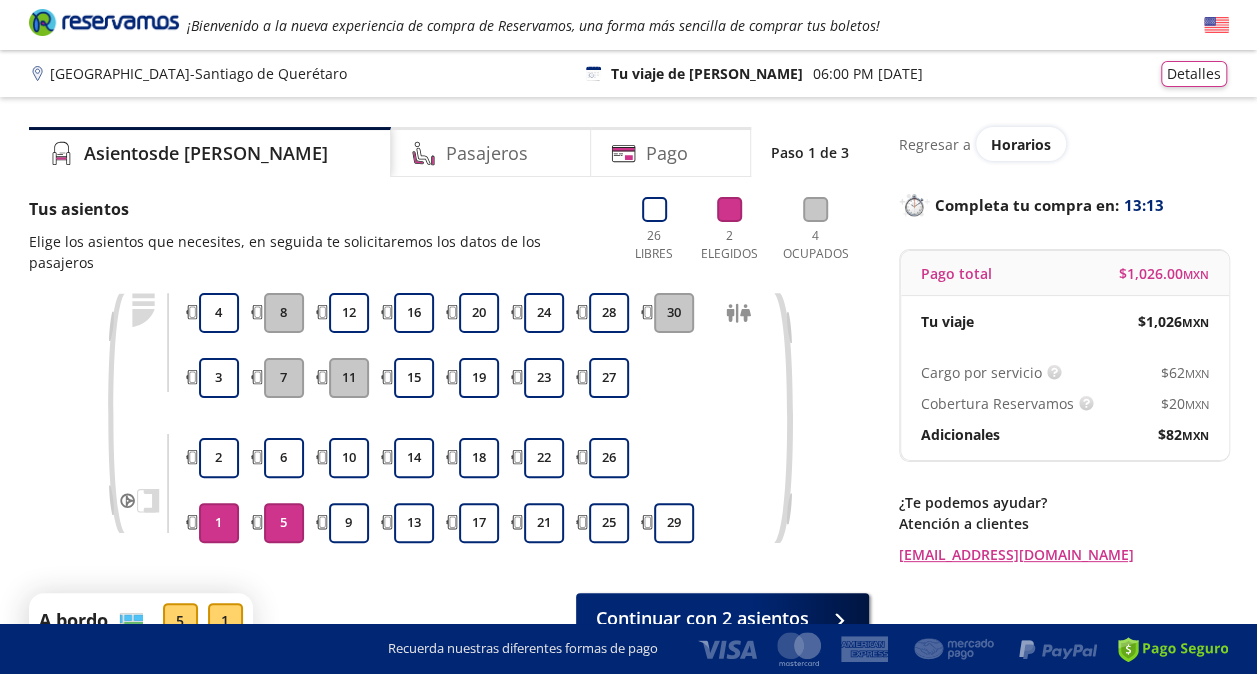 click on "5" at bounding box center [284, 523] 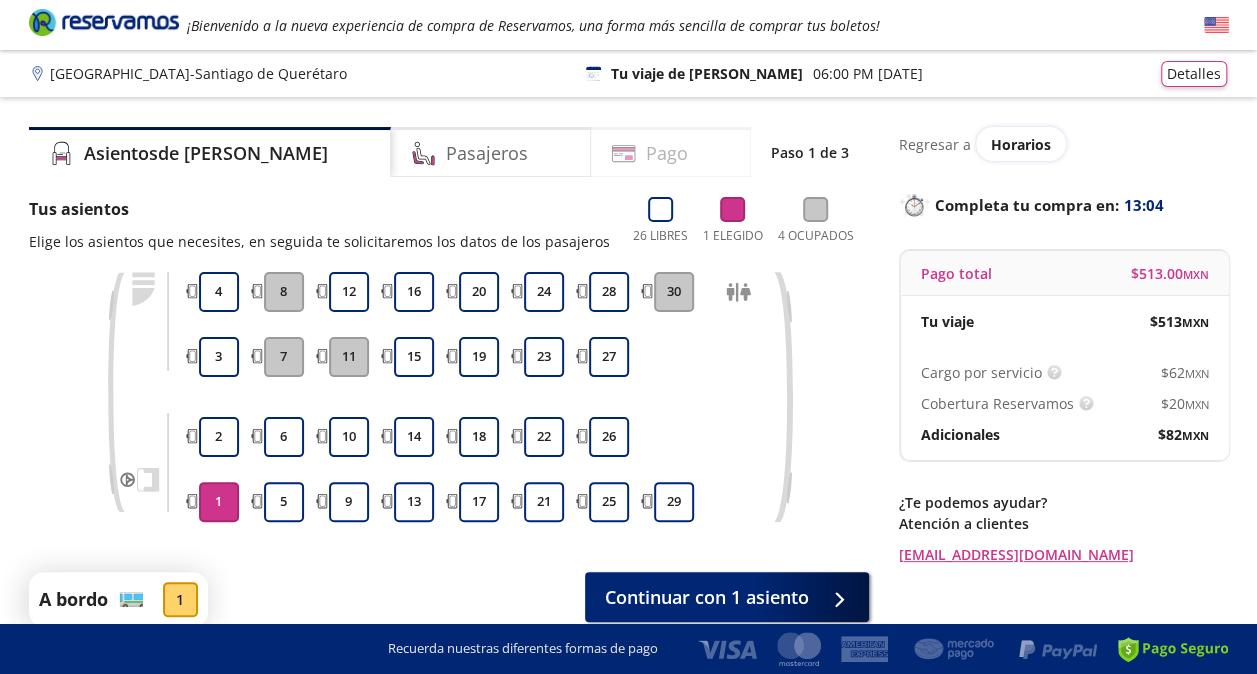 click on "Pago" at bounding box center (671, 152) 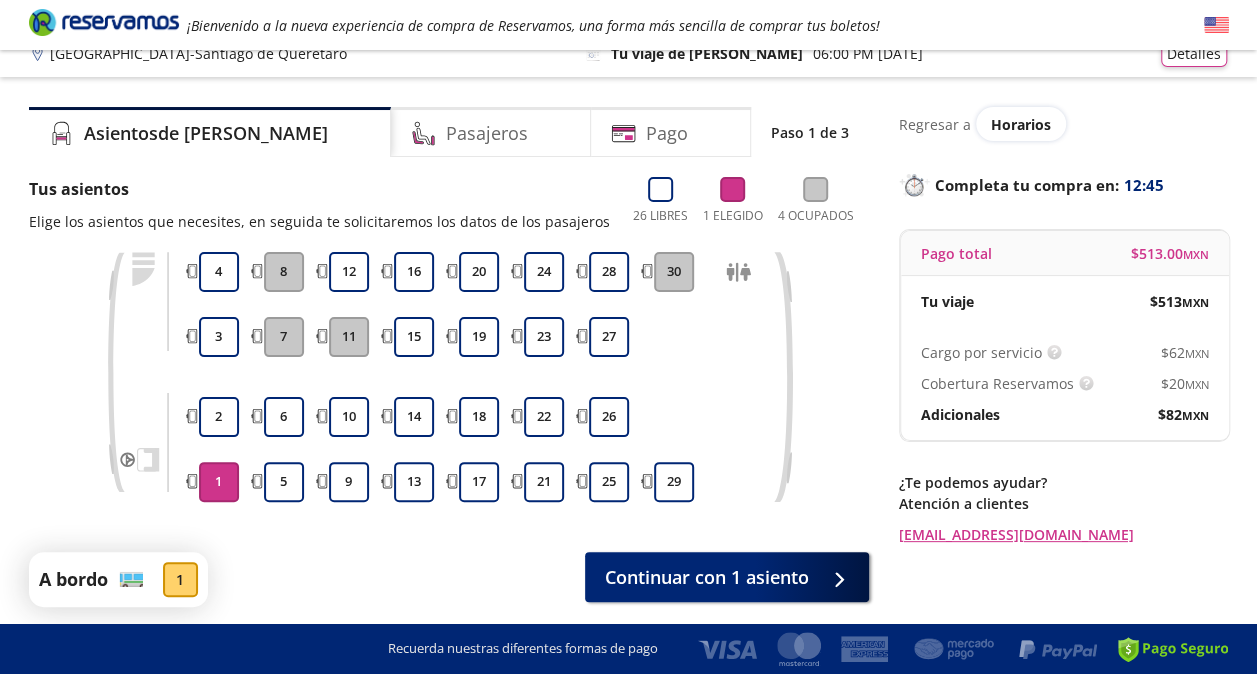 scroll, scrollTop: 0, scrollLeft: 0, axis: both 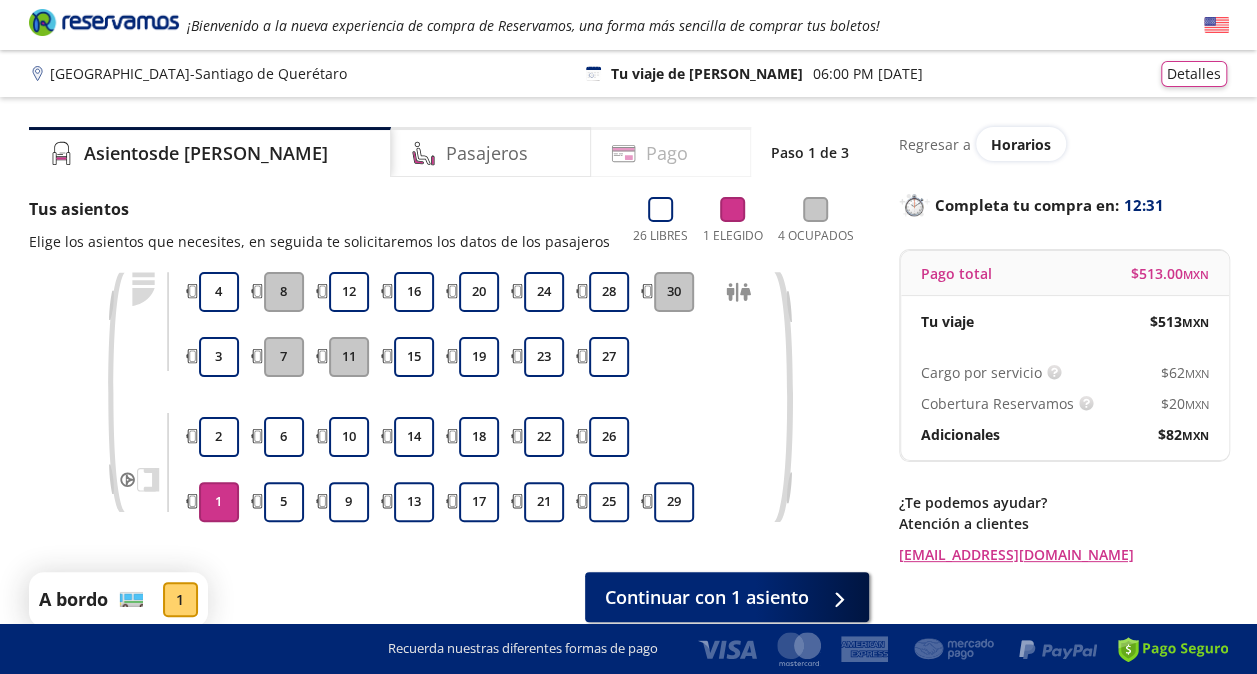 click on "Pago" at bounding box center (671, 152) 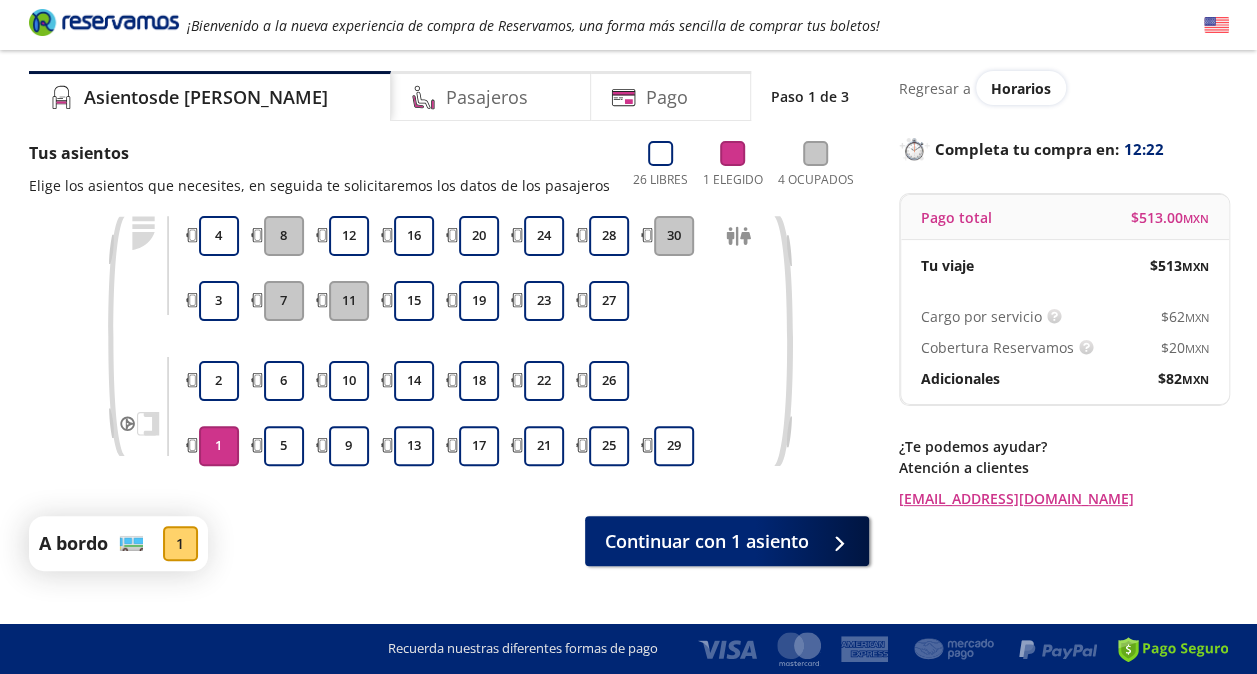 scroll, scrollTop: 0, scrollLeft: 0, axis: both 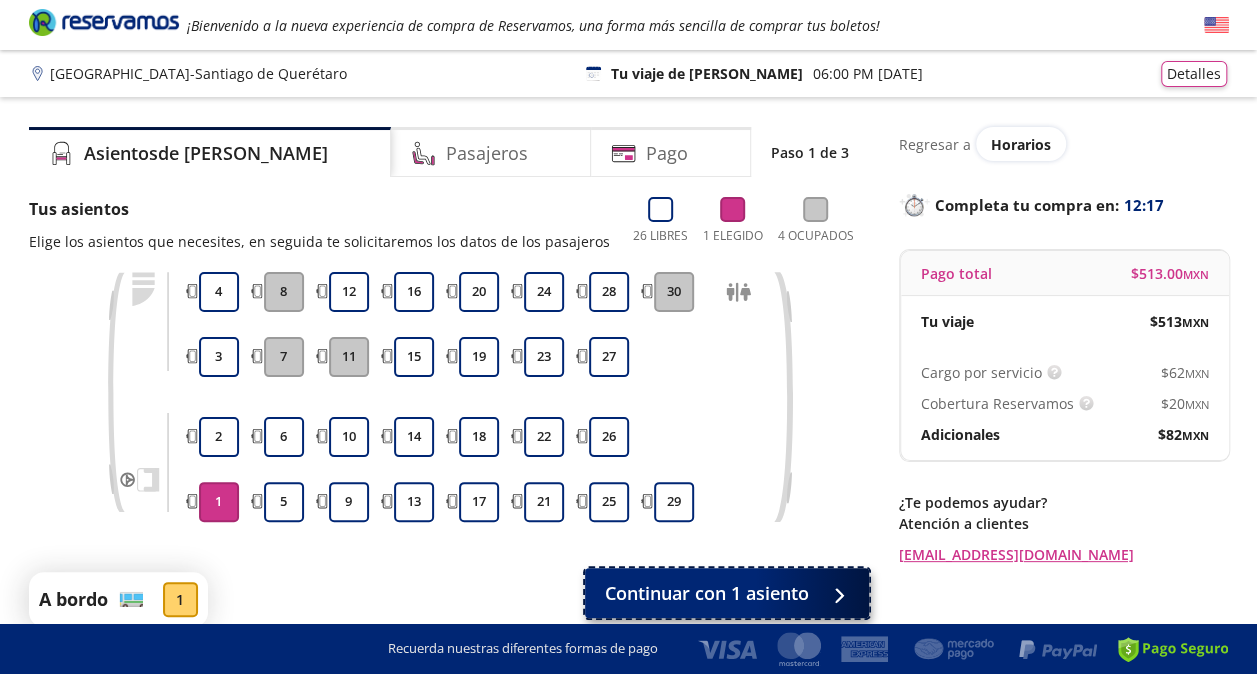 click on "Continuar con 1 asiento" at bounding box center [707, 593] 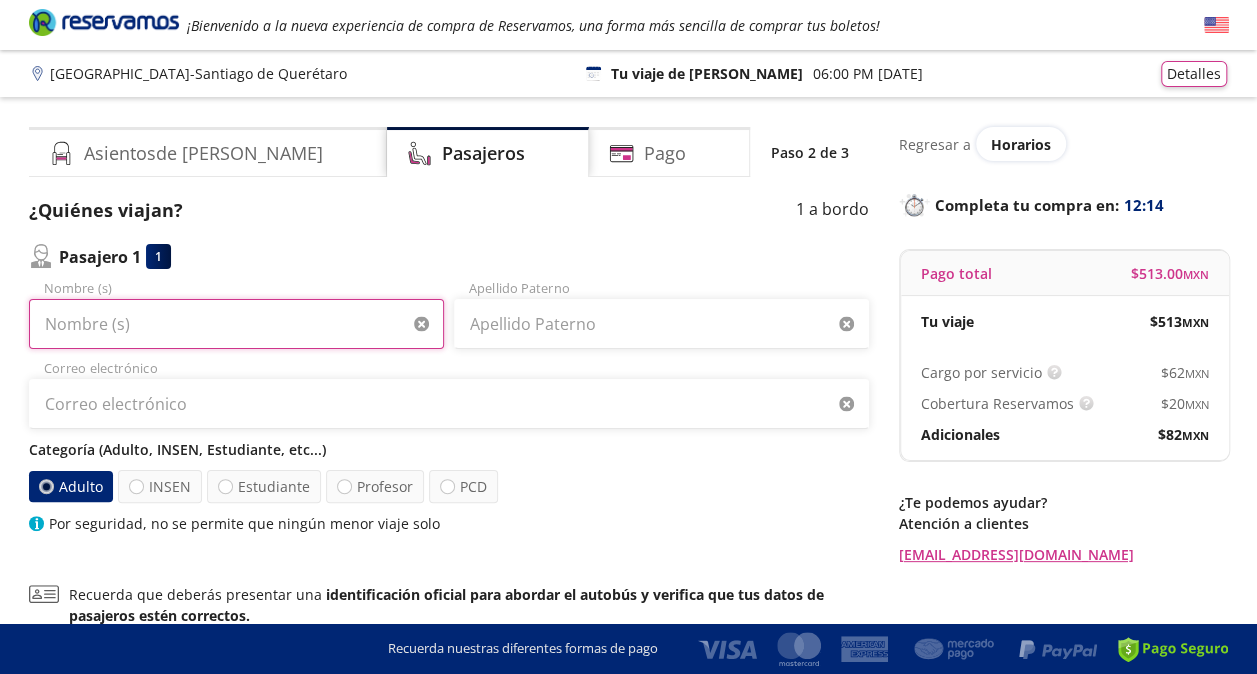 click on "Nombre (s)" at bounding box center (236, 324) 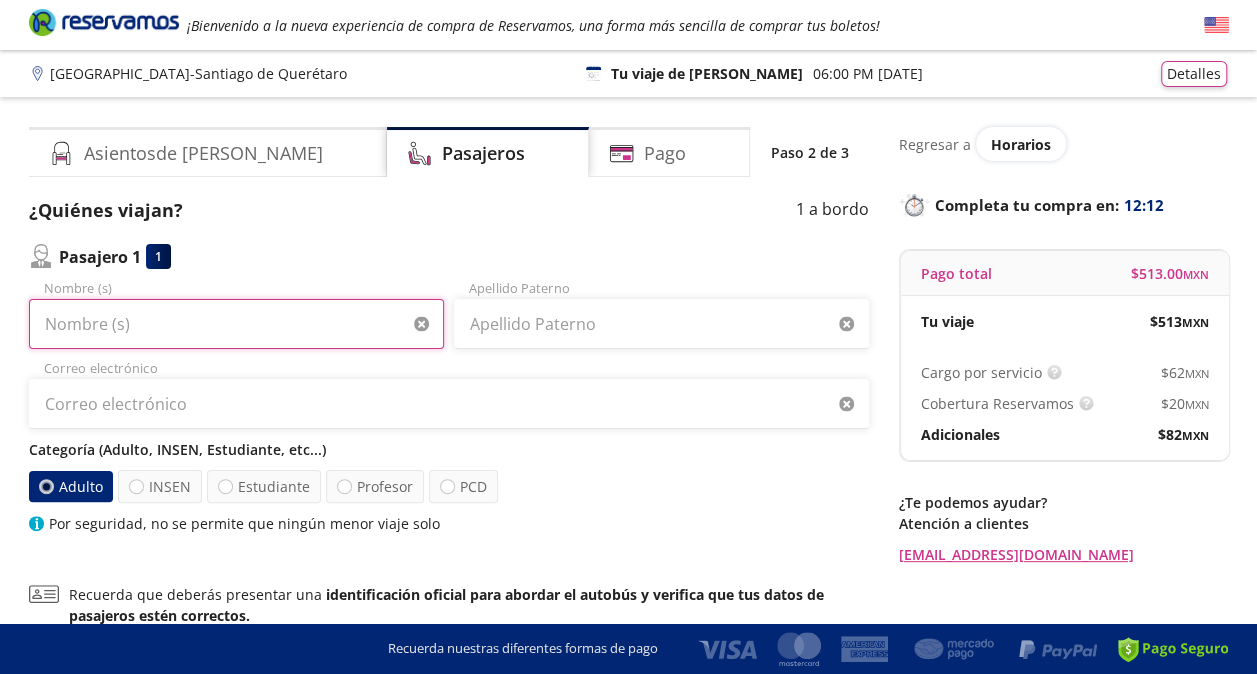 type on "[PERSON_NAME]" 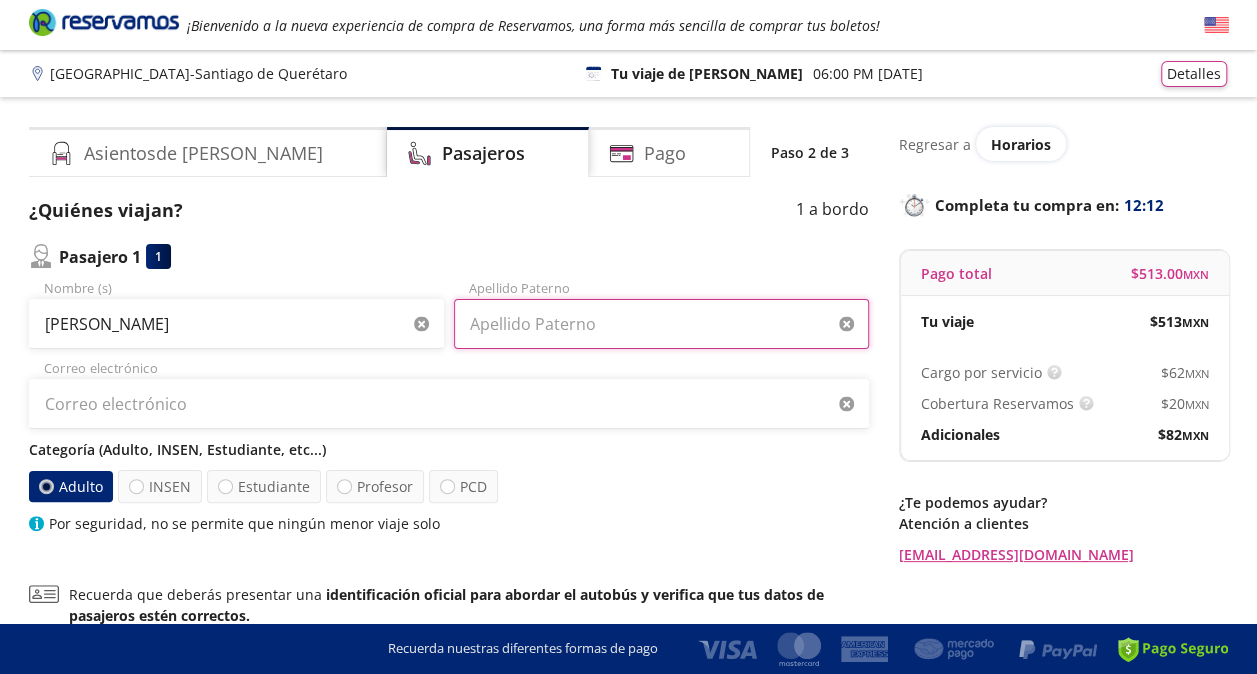 type on "[PERSON_NAME]" 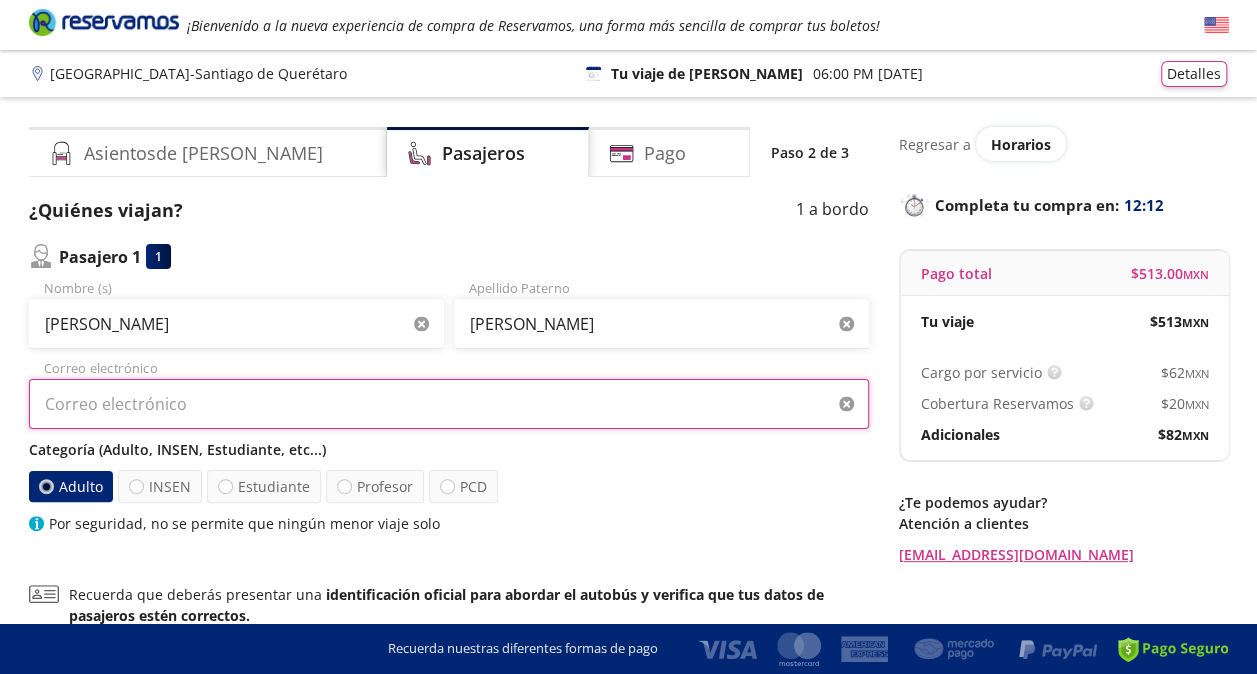 type on "[PERSON_NAME][EMAIL_ADDRESS][PERSON_NAME][DOMAIN_NAME]" 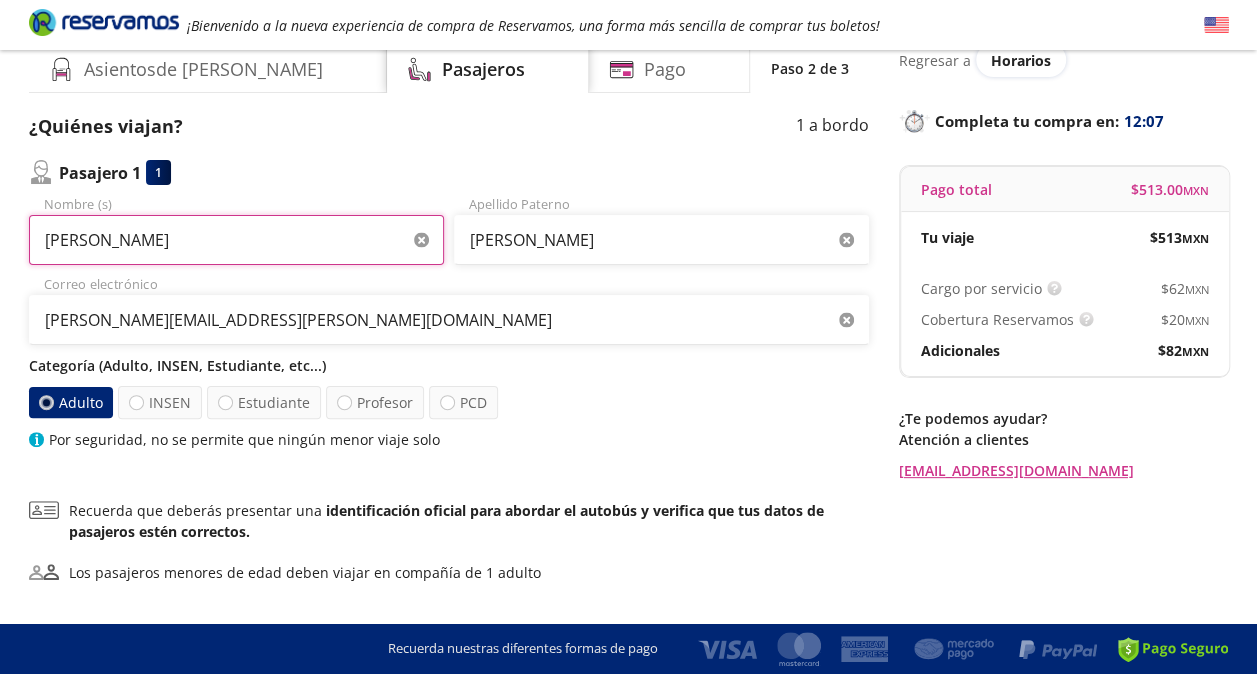 scroll, scrollTop: 200, scrollLeft: 0, axis: vertical 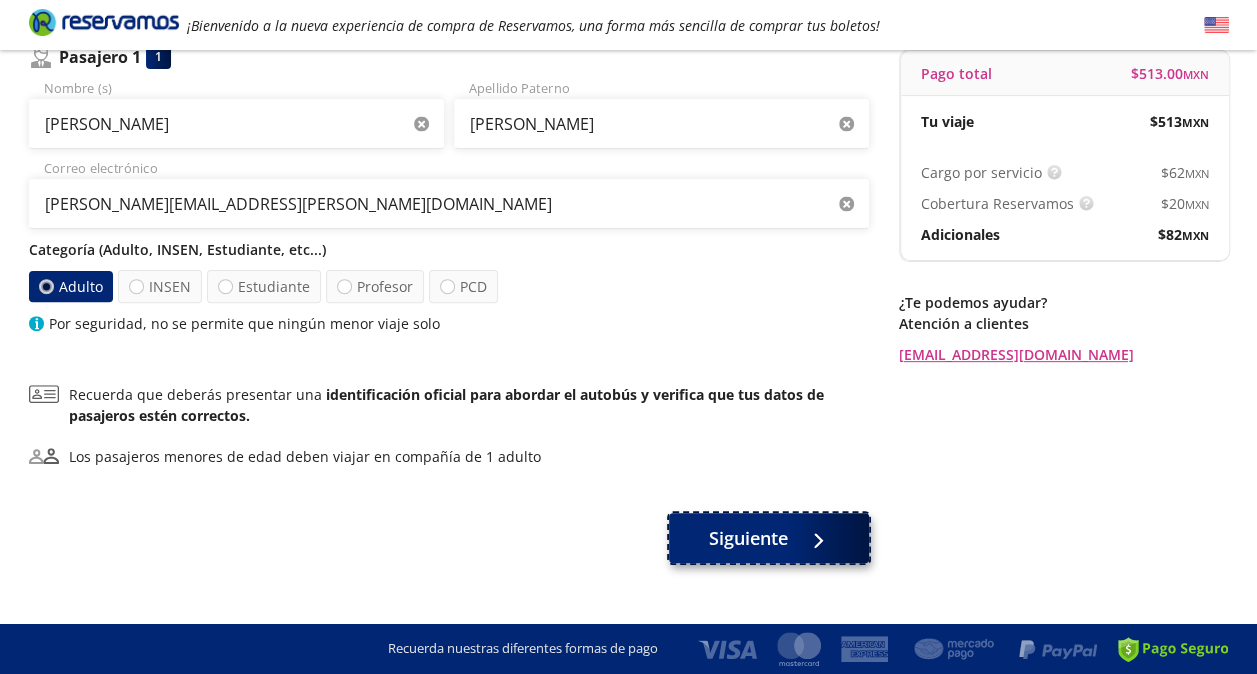 click on "Siguiente" at bounding box center (748, 538) 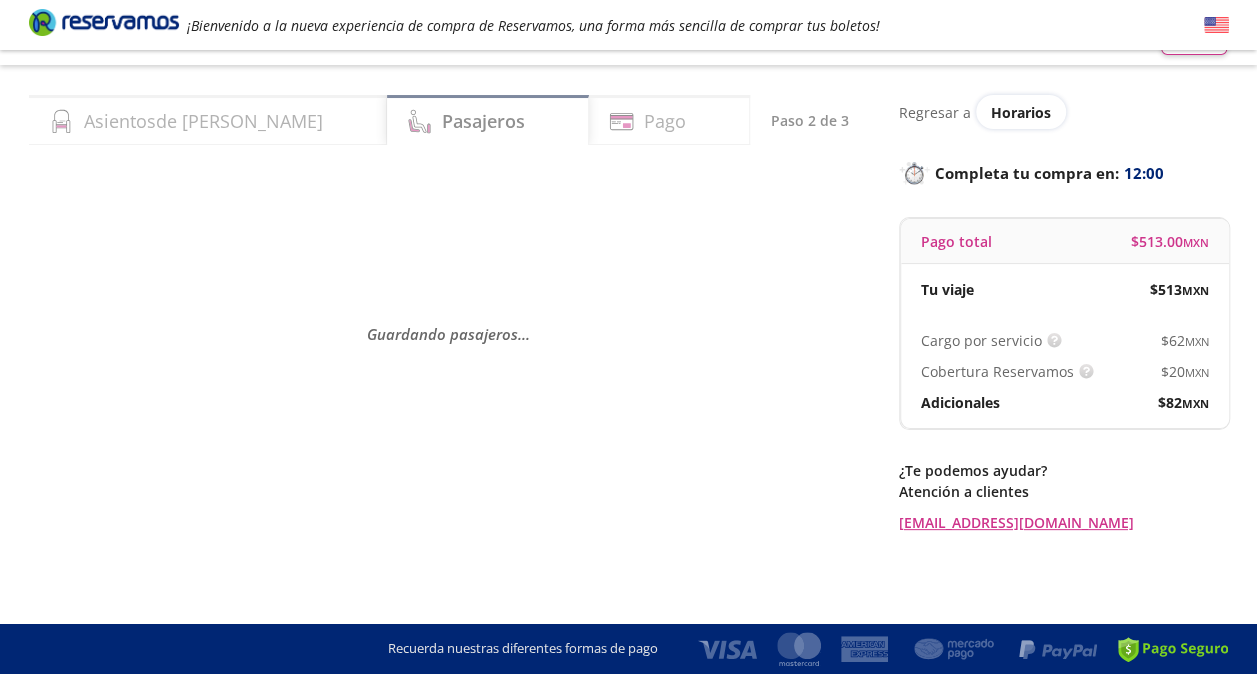 scroll, scrollTop: 0, scrollLeft: 0, axis: both 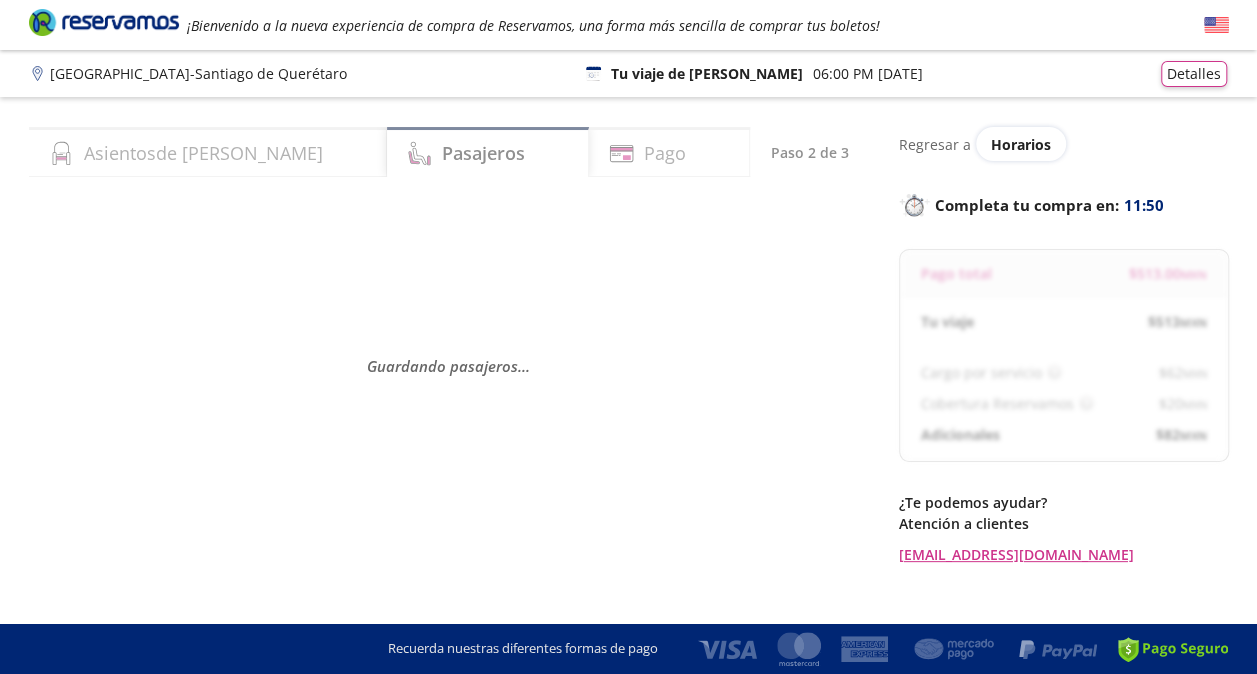 select on "MX" 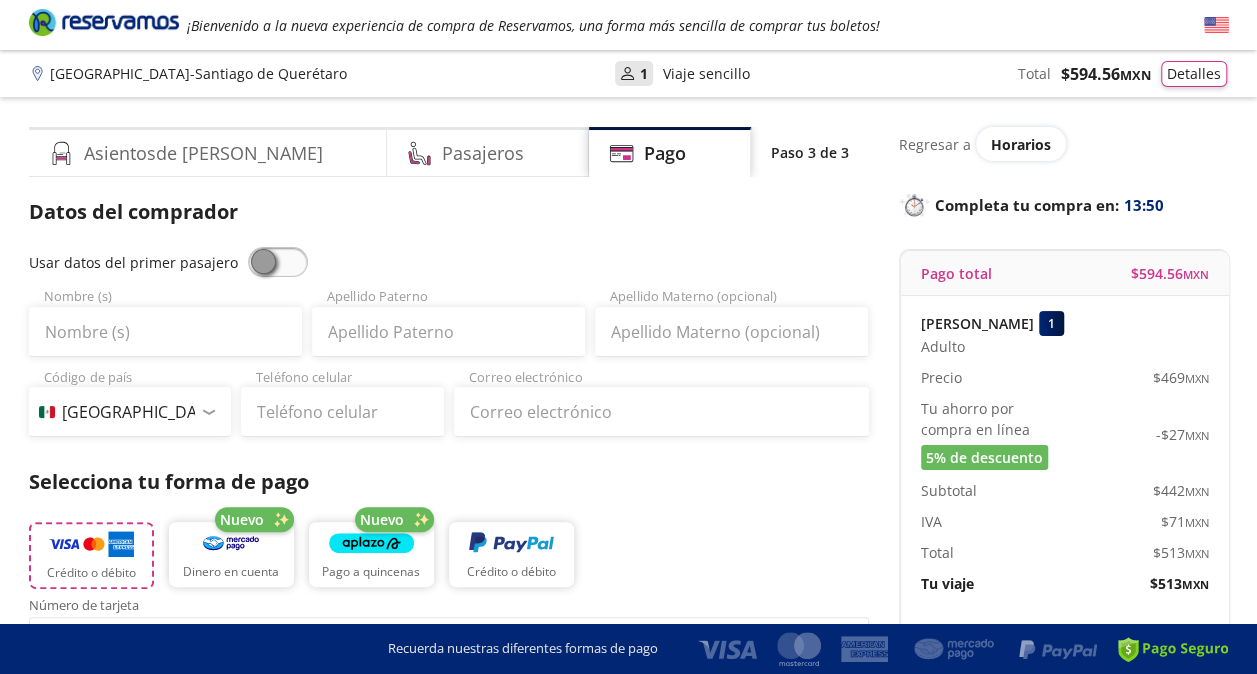 click at bounding box center [91, 544] 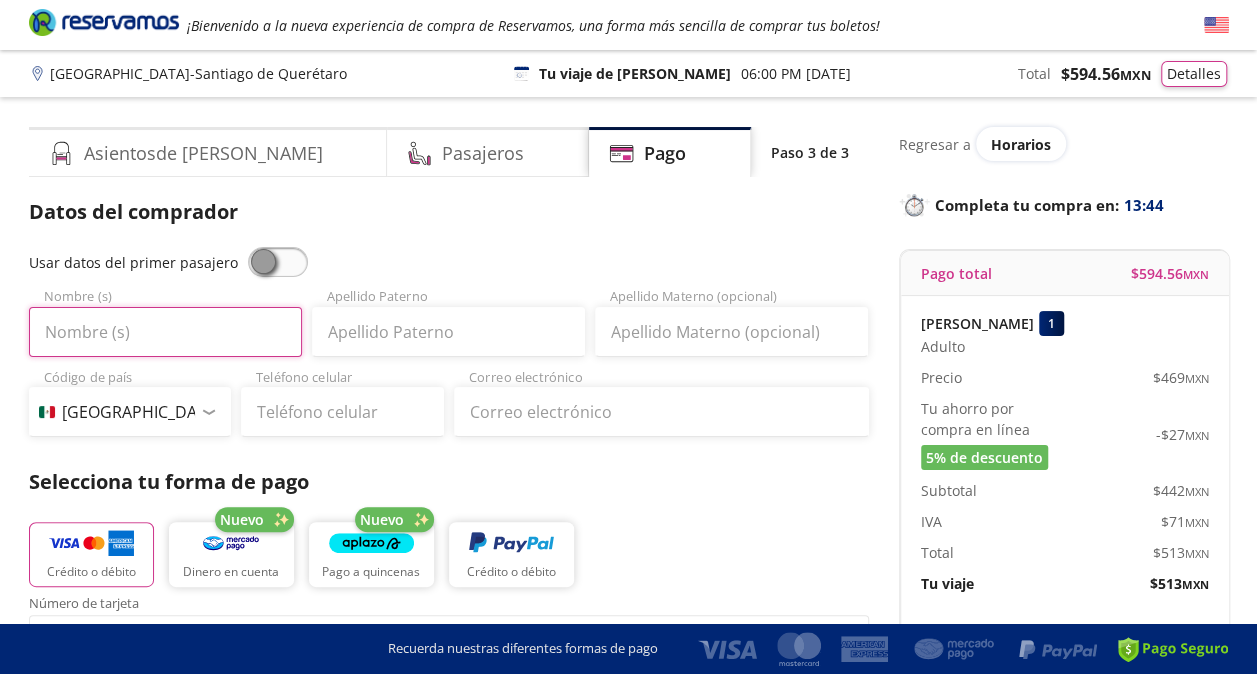 click on "Nombre (s)" at bounding box center (165, 332) 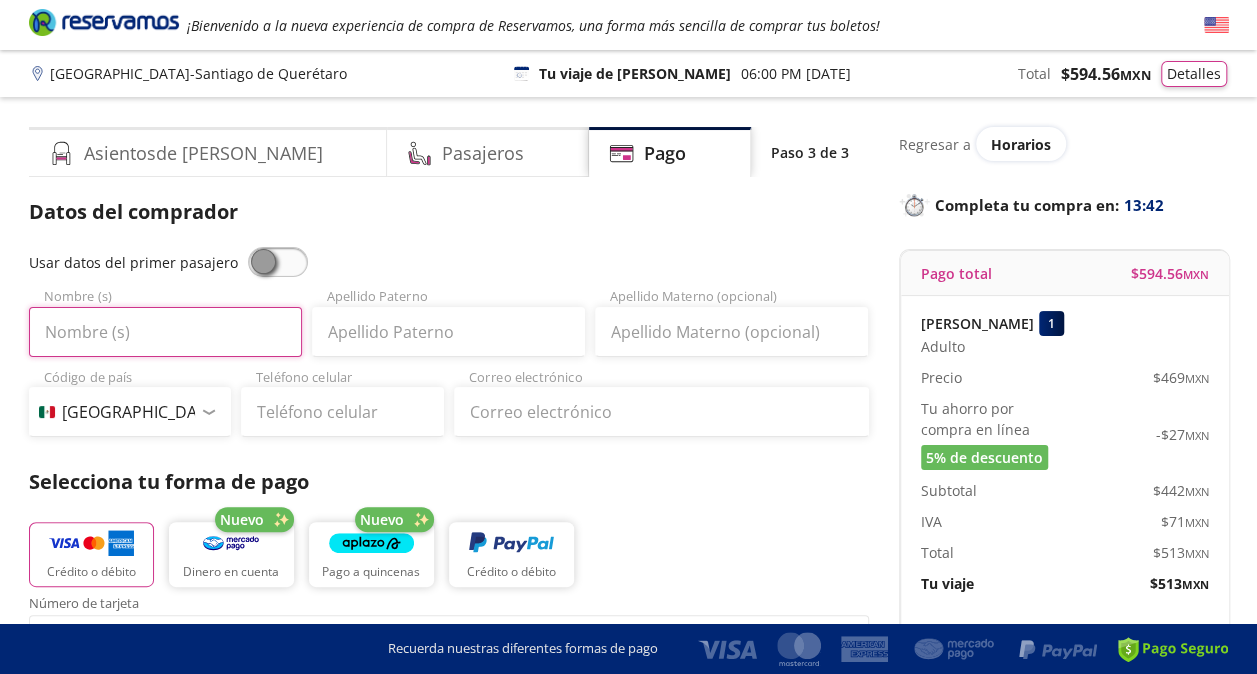 type on "[PERSON_NAME]" 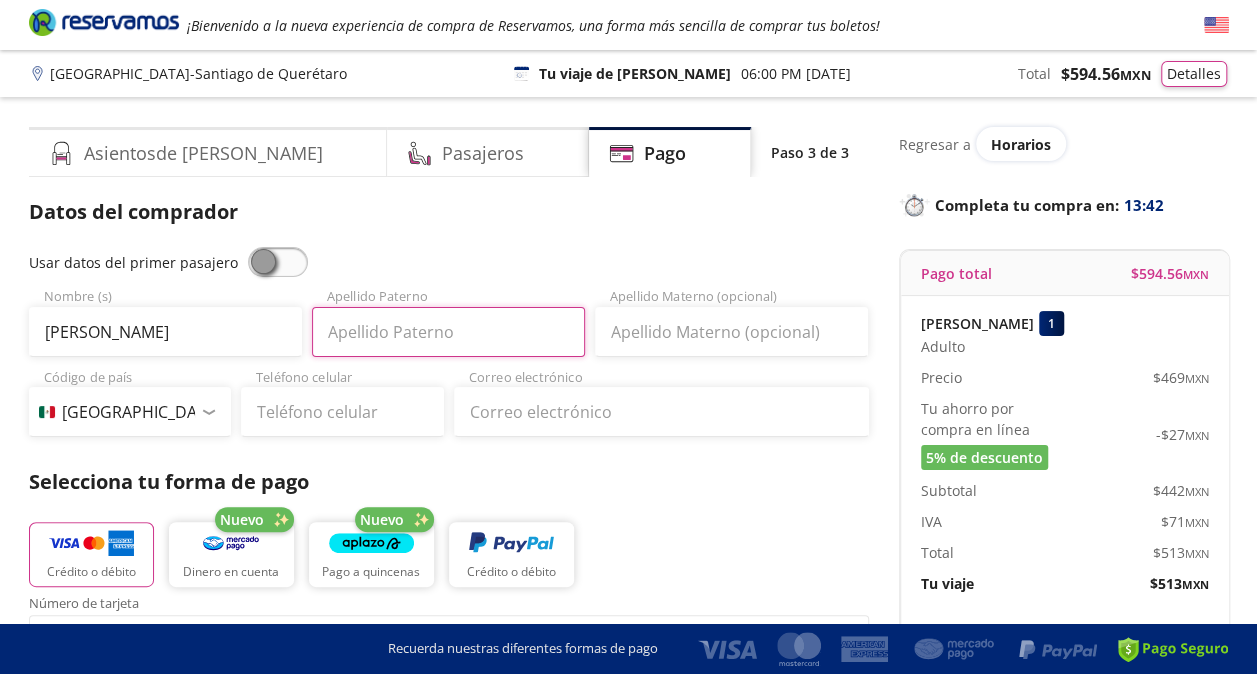 type on "[PERSON_NAME]" 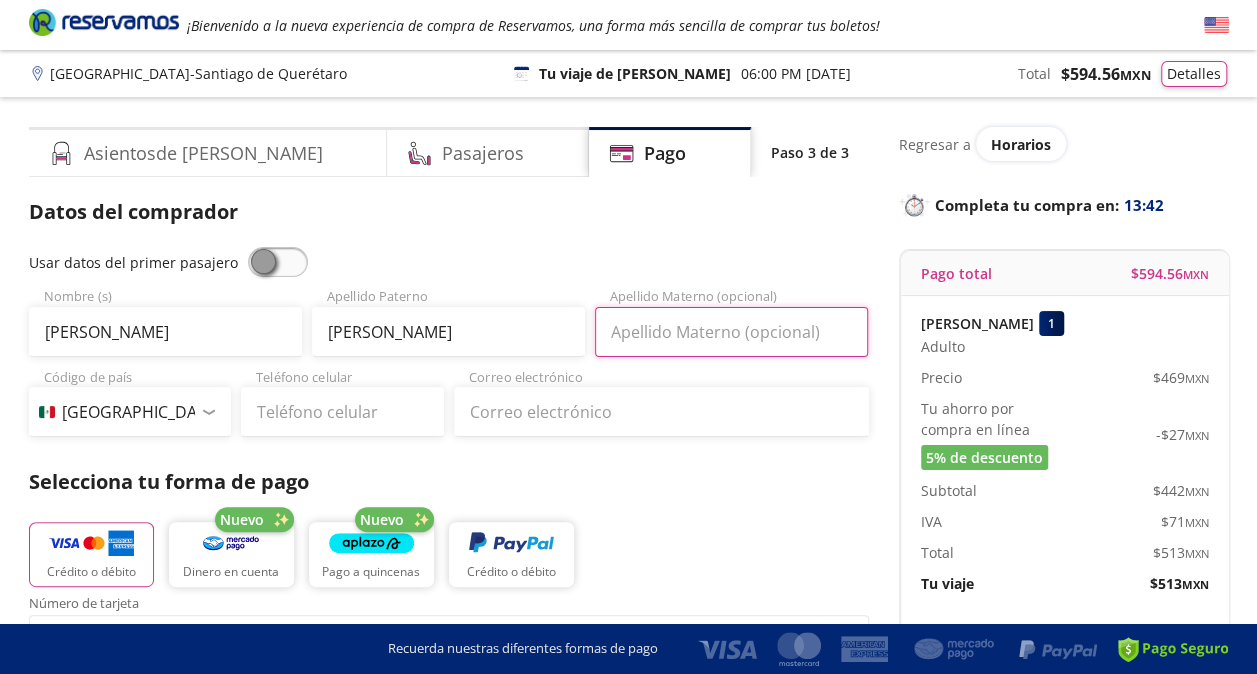 type on "[PERSON_NAME]" 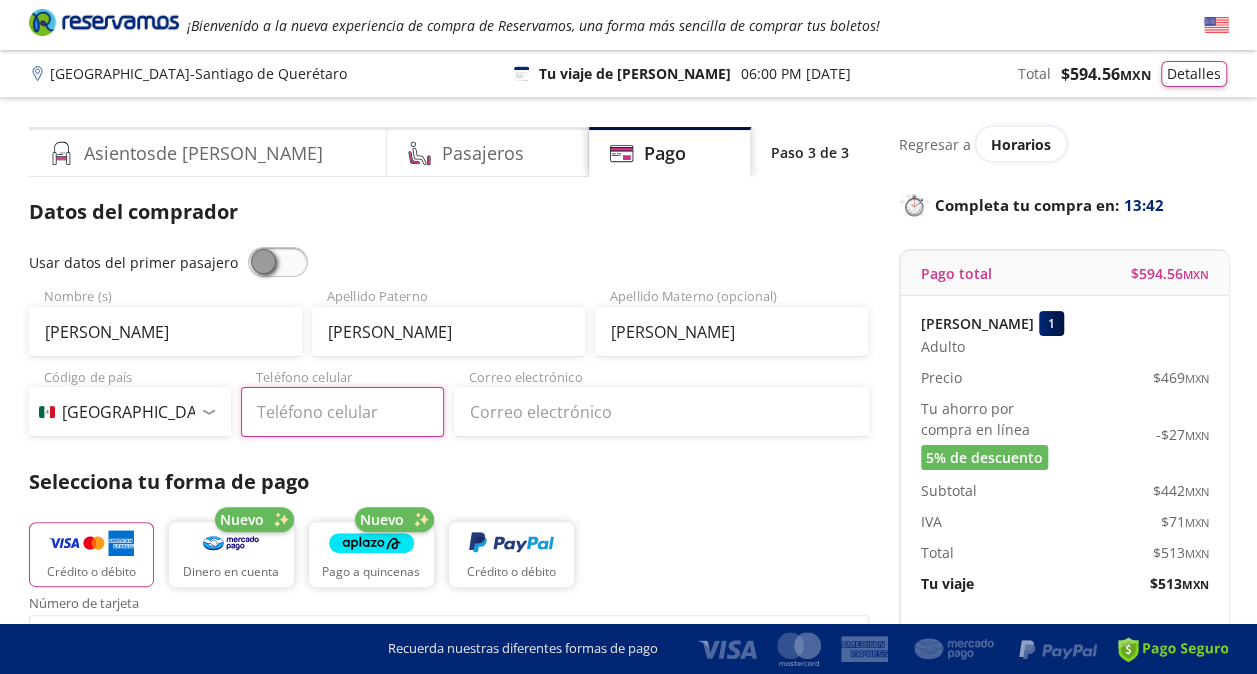 type on "55 4944 7055" 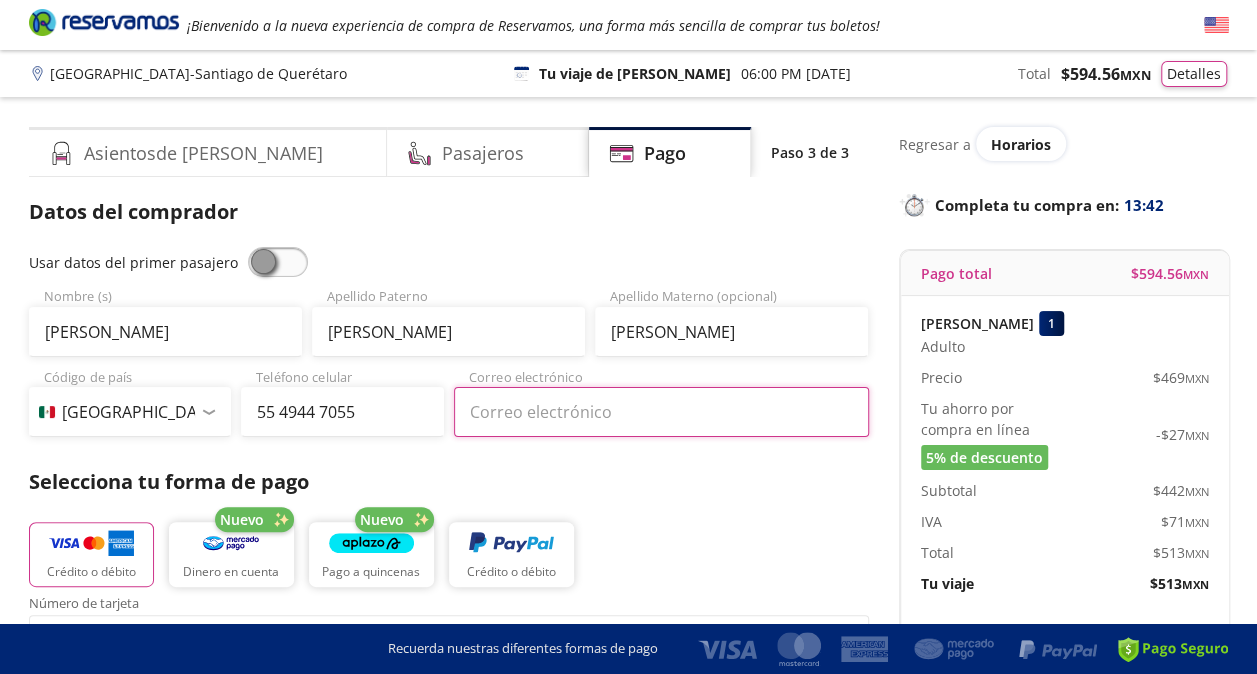 type on "[PERSON_NAME][EMAIL_ADDRESS][PERSON_NAME][DOMAIN_NAME]" 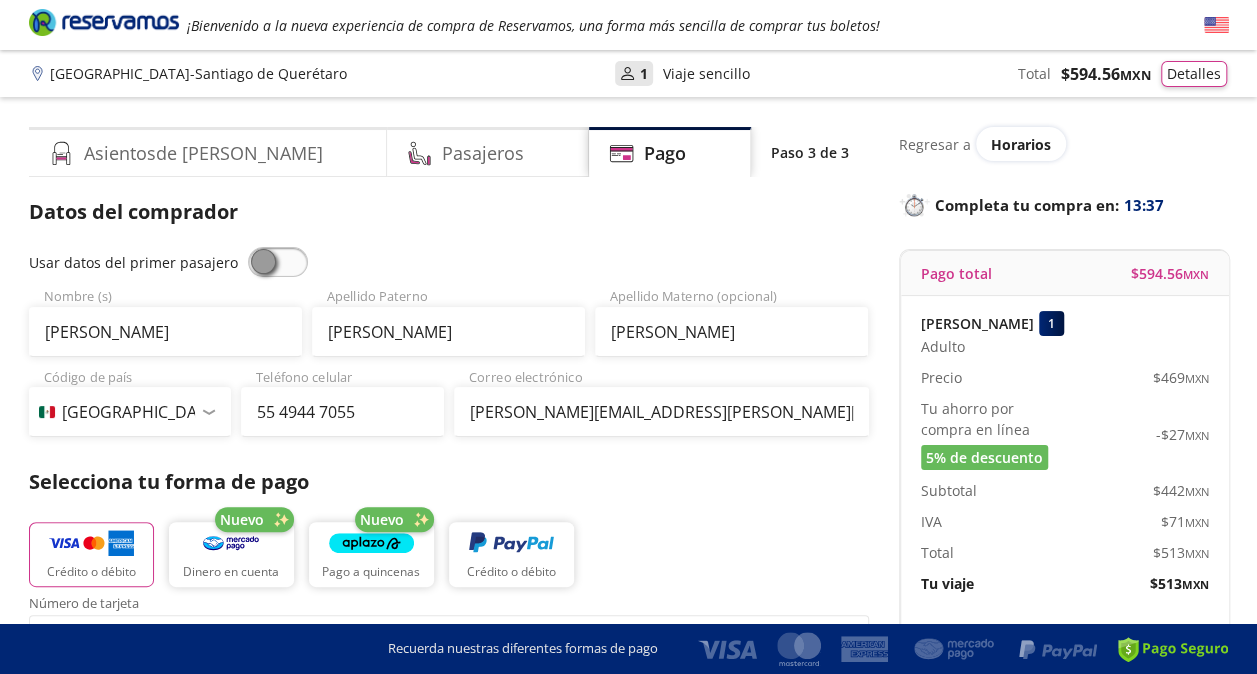 click at bounding box center [278, 262] 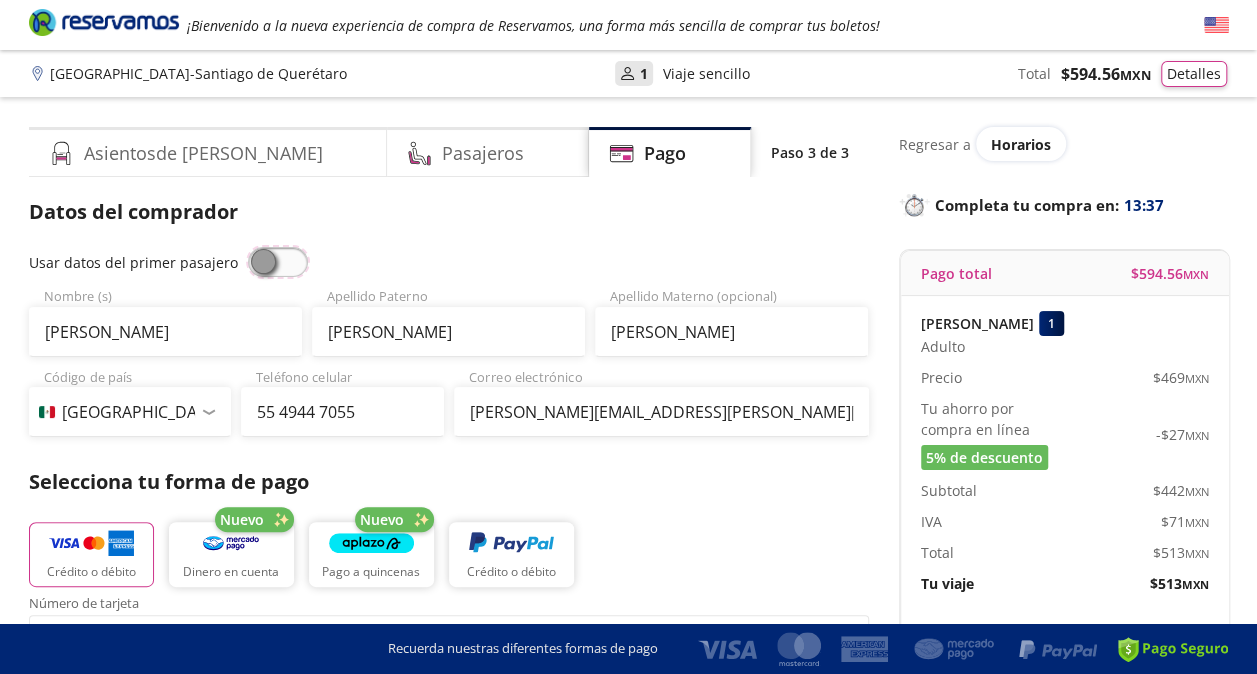 click at bounding box center [248, 247] 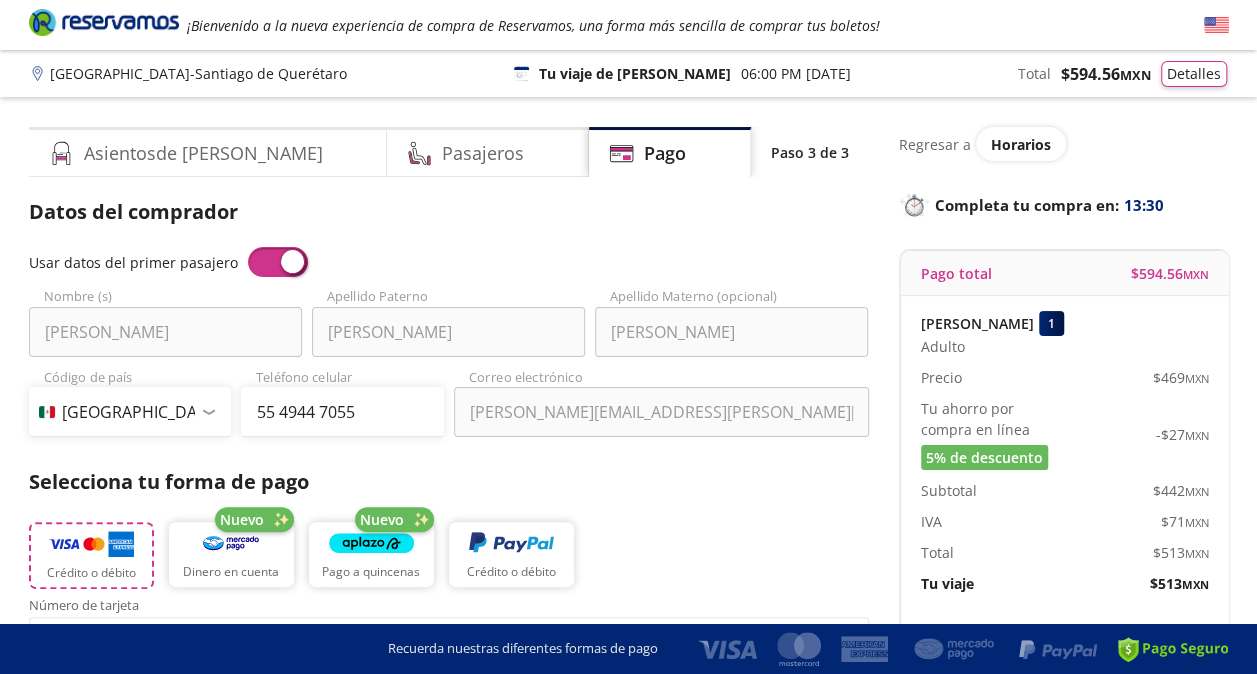 click at bounding box center (91, 544) 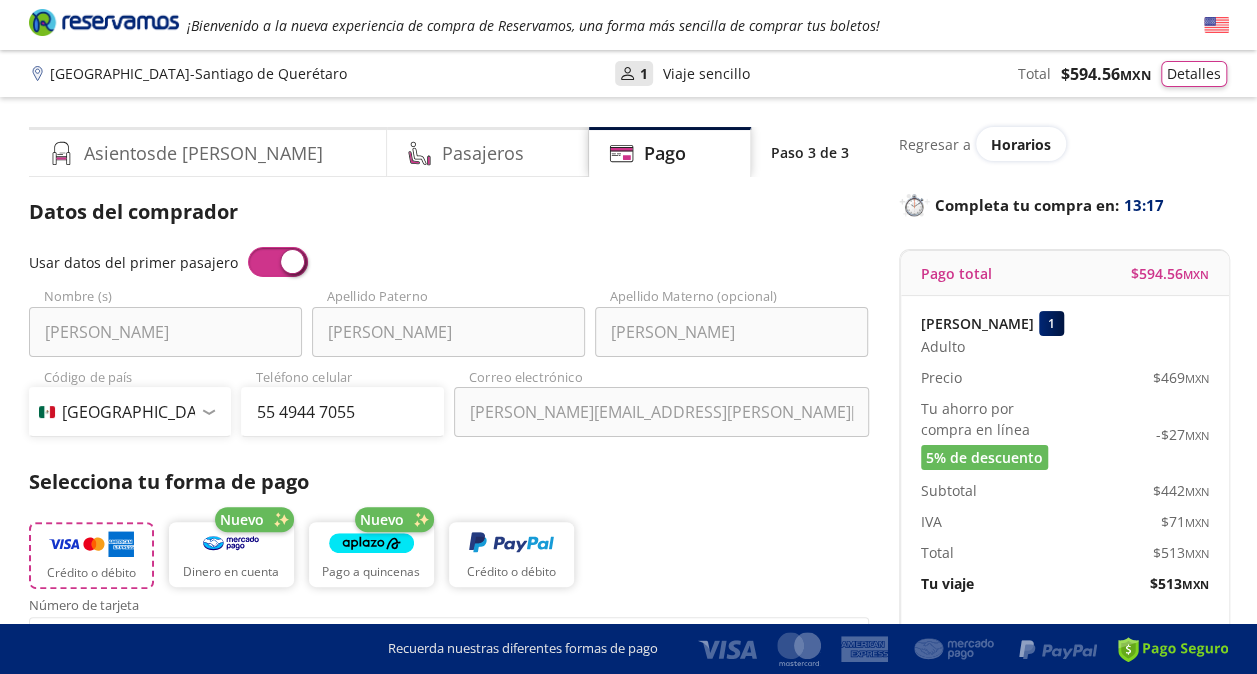click at bounding box center [91, 544] 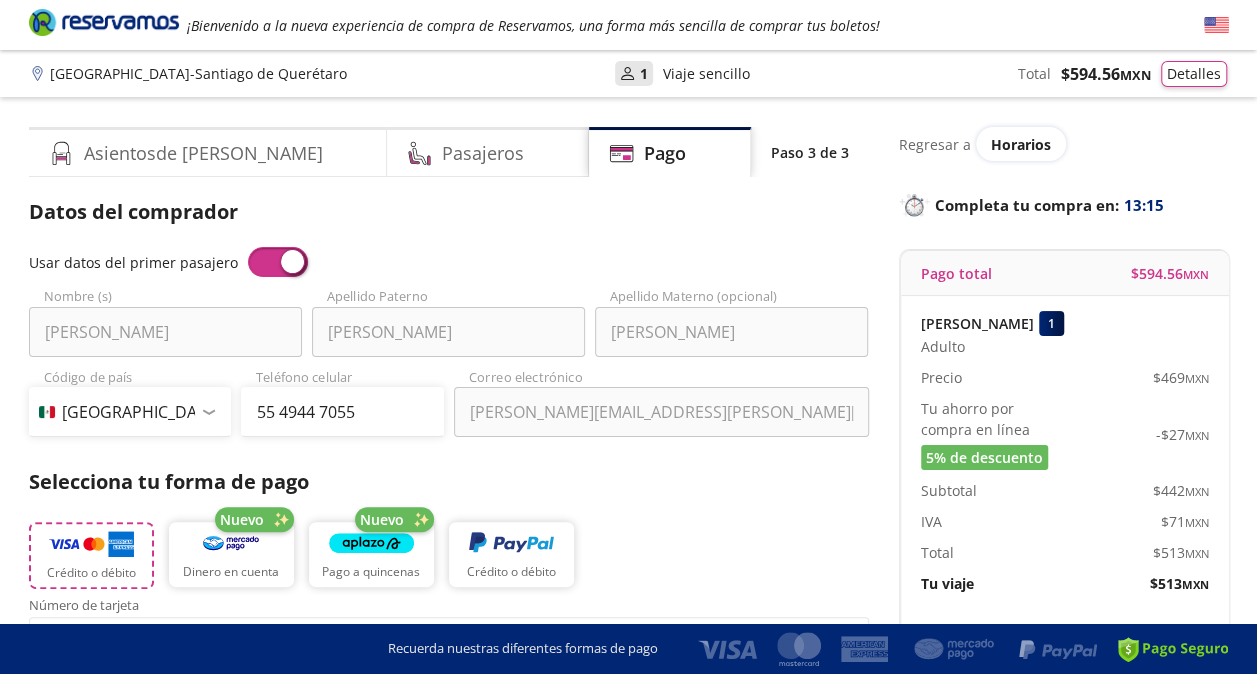 click at bounding box center [91, 544] 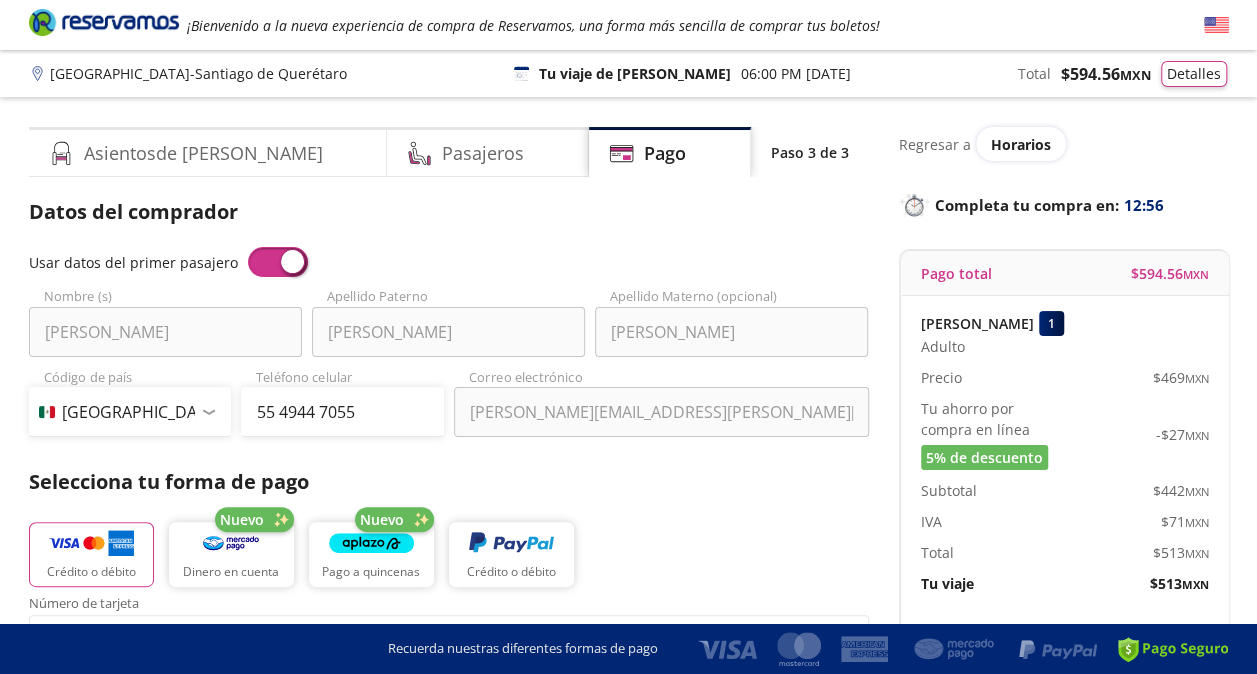 click on "Crédito o débito Nuevo Dinero en cuenta Nuevo Pago a quincenas Crédito o débito" at bounding box center (449, 552) 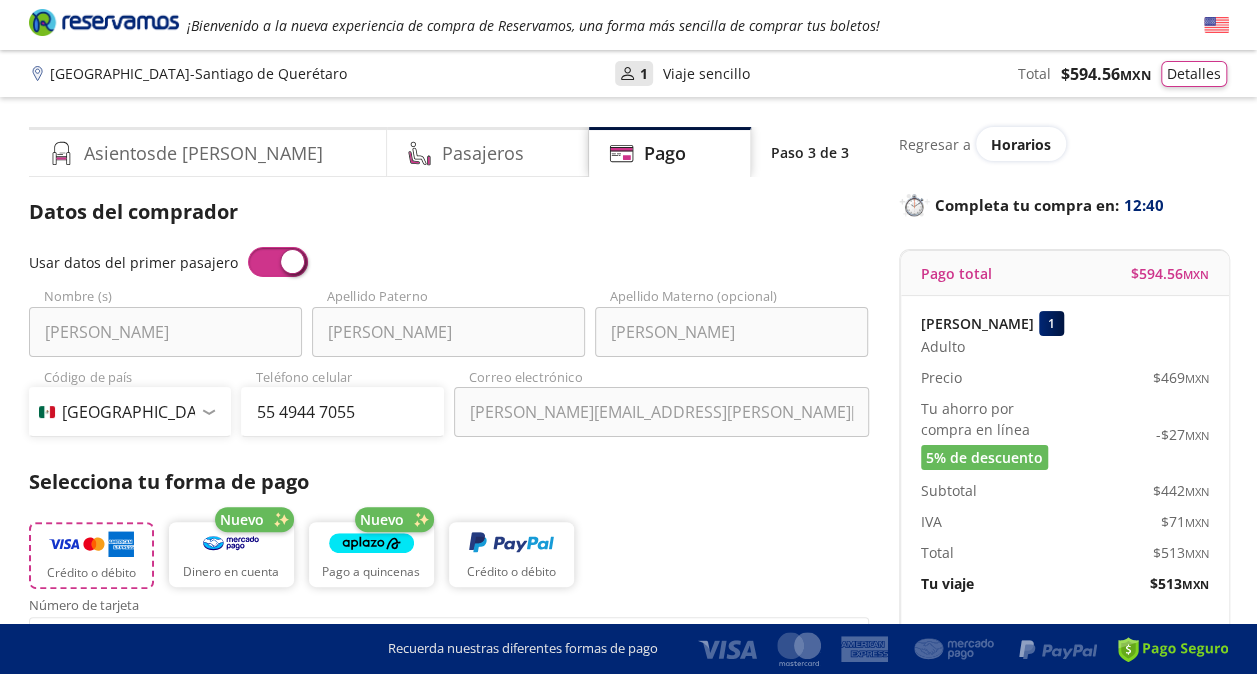 click at bounding box center (91, 544) 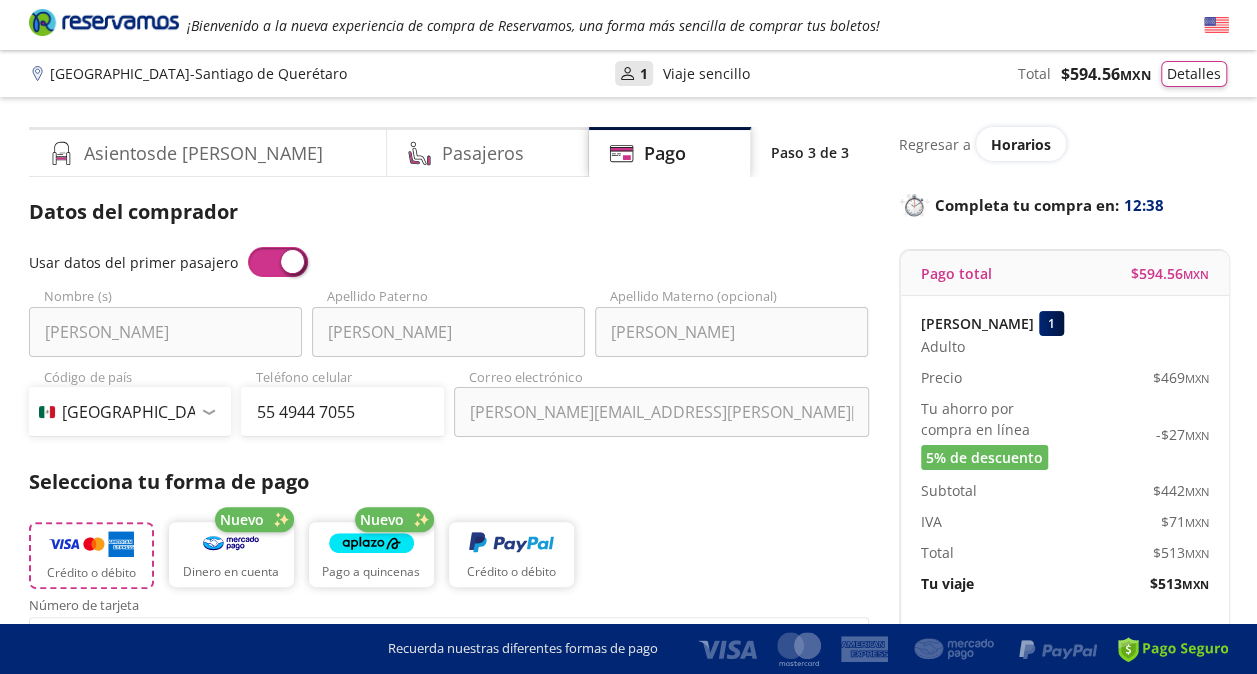 click on "Crédito o débito" at bounding box center (91, 555) 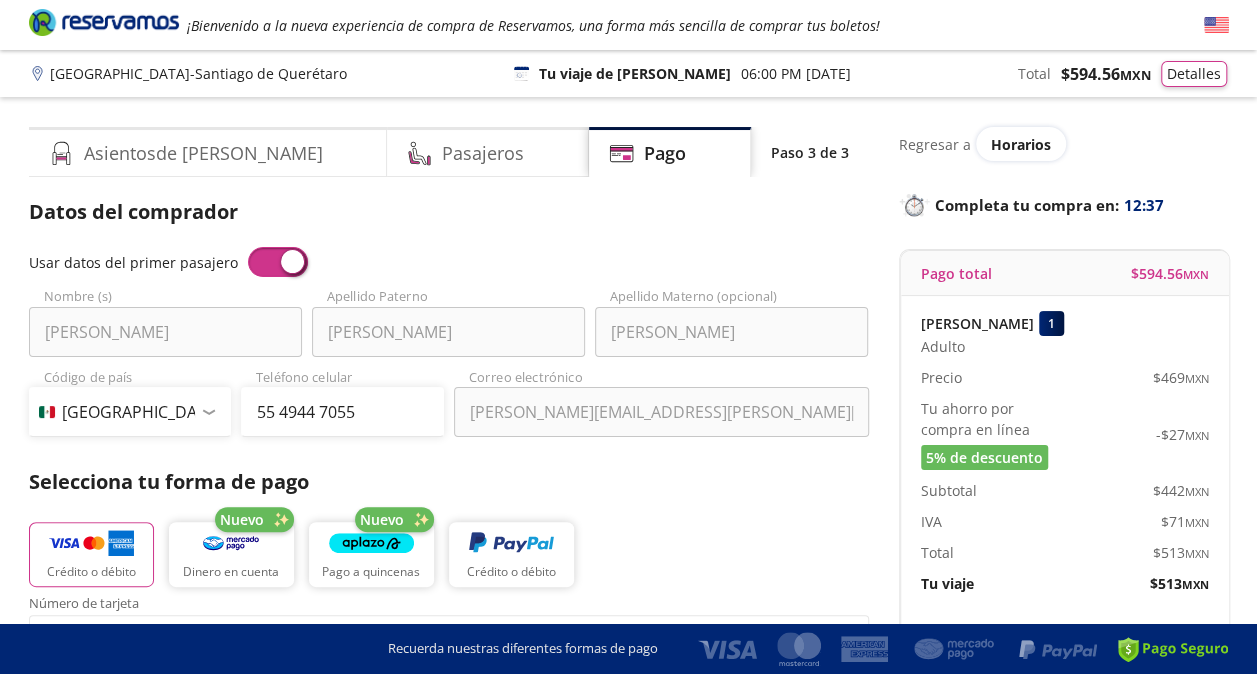 click on "Número de tarjeta" at bounding box center [449, 606] 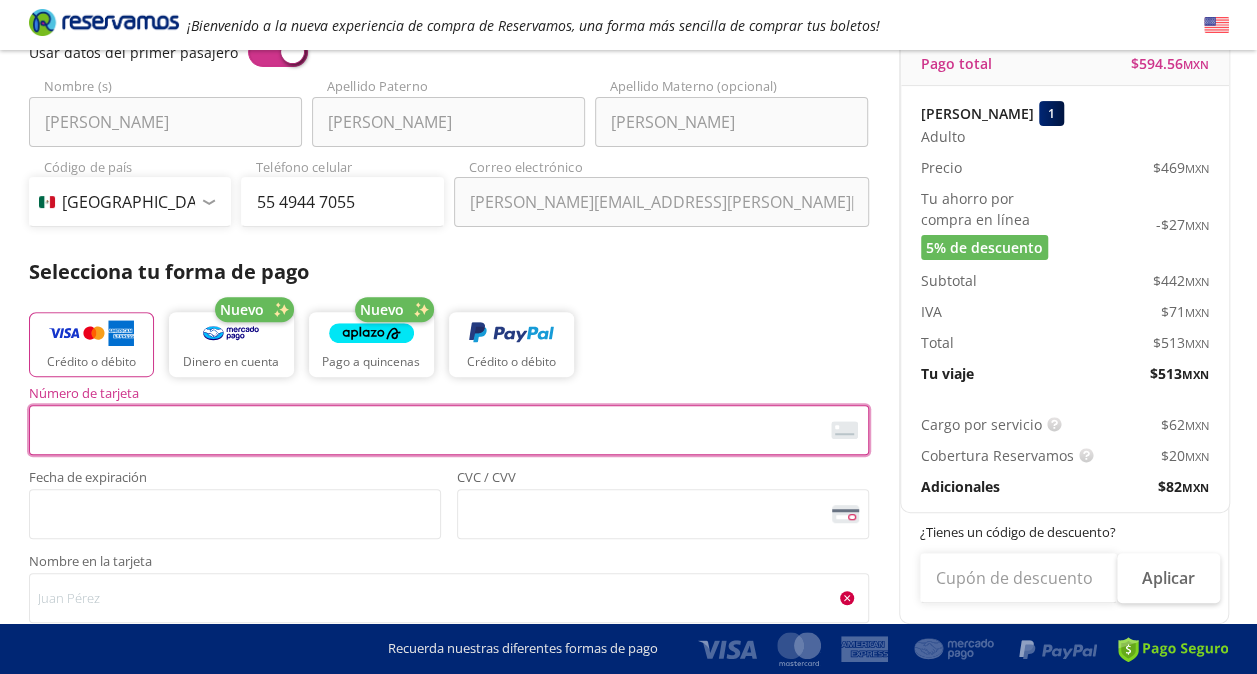 scroll, scrollTop: 236, scrollLeft: 0, axis: vertical 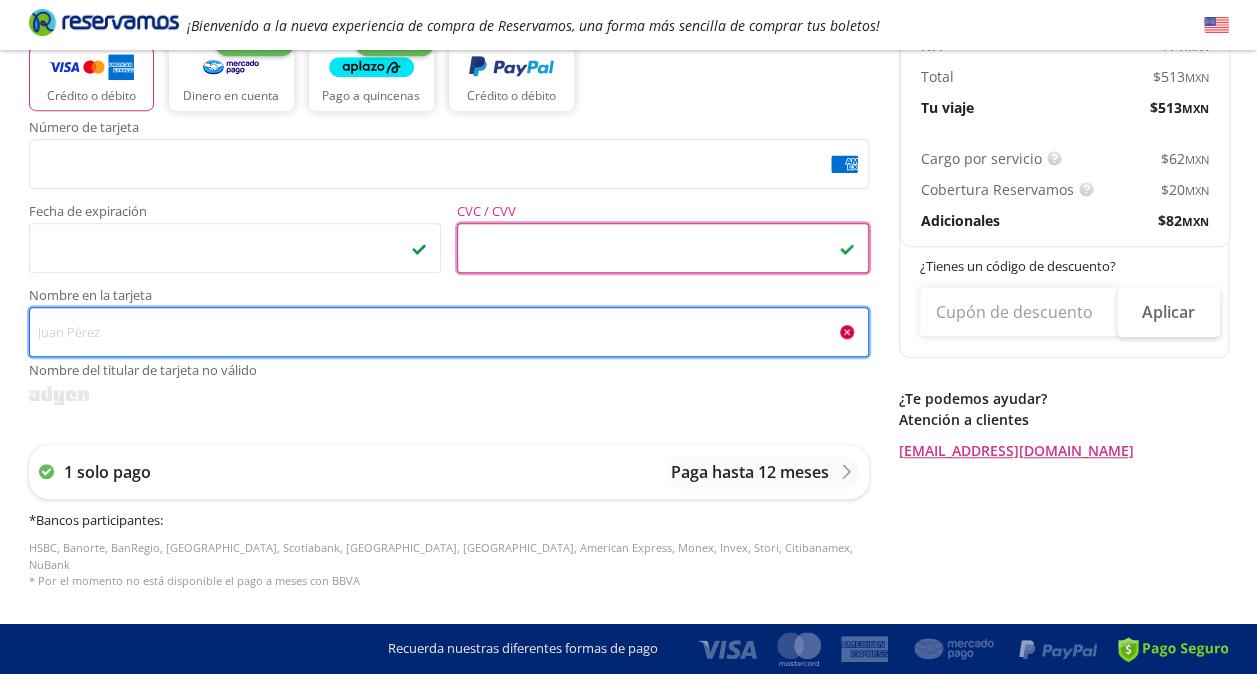 click on "Nombre en la tarjeta Nombre del titular de tarjeta no válido" at bounding box center [449, 332] 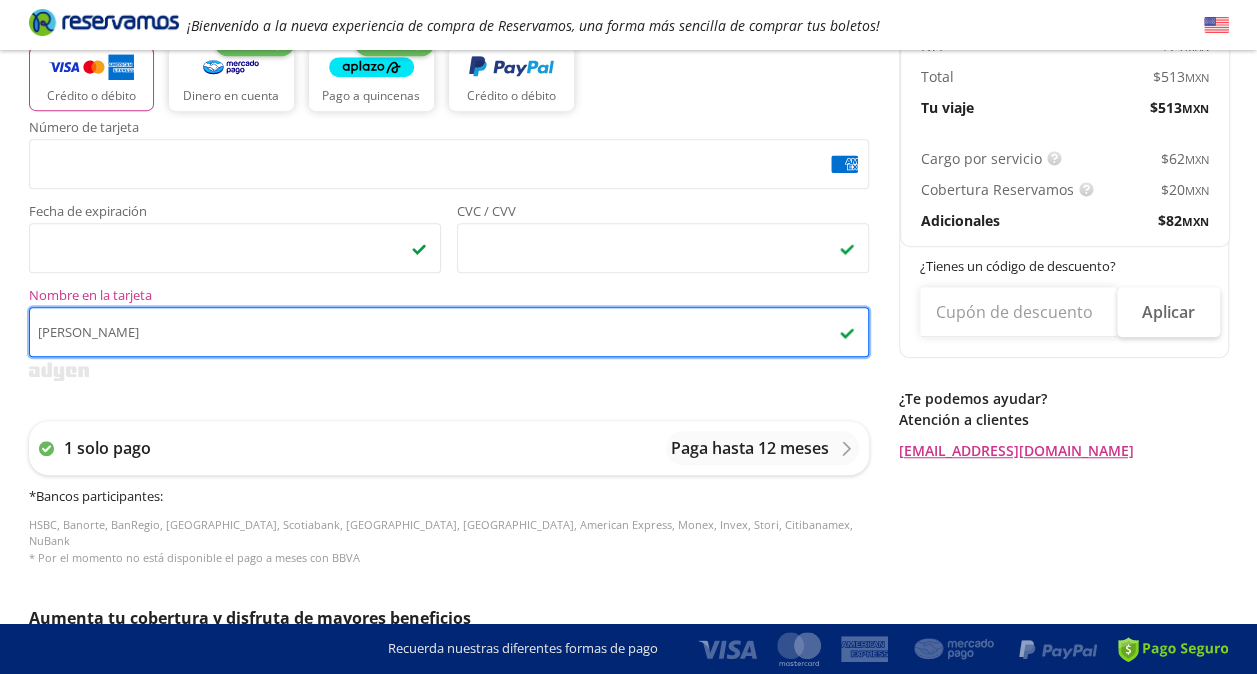 click on "[PERSON_NAME]" at bounding box center (449, 332) 